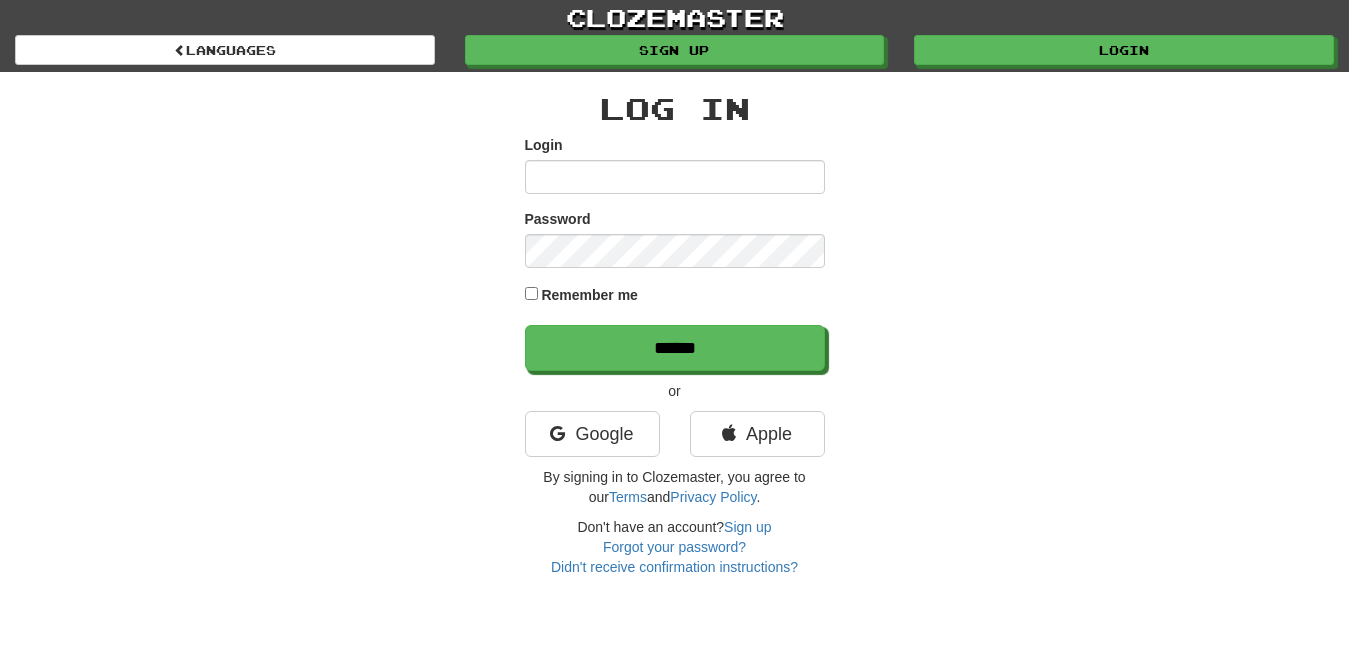 scroll, scrollTop: 0, scrollLeft: 0, axis: both 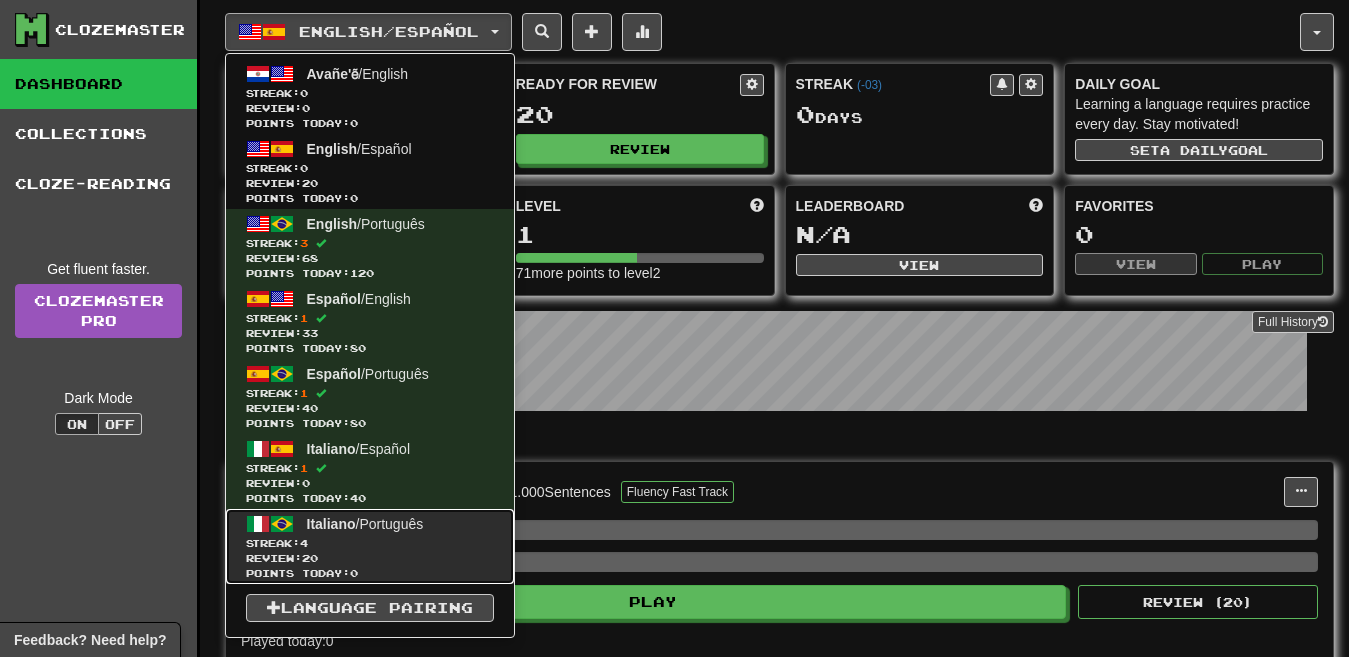 click on "Italiano  /  Português Streak:  4   Review:  20 Points today:  0" at bounding box center [370, 546] 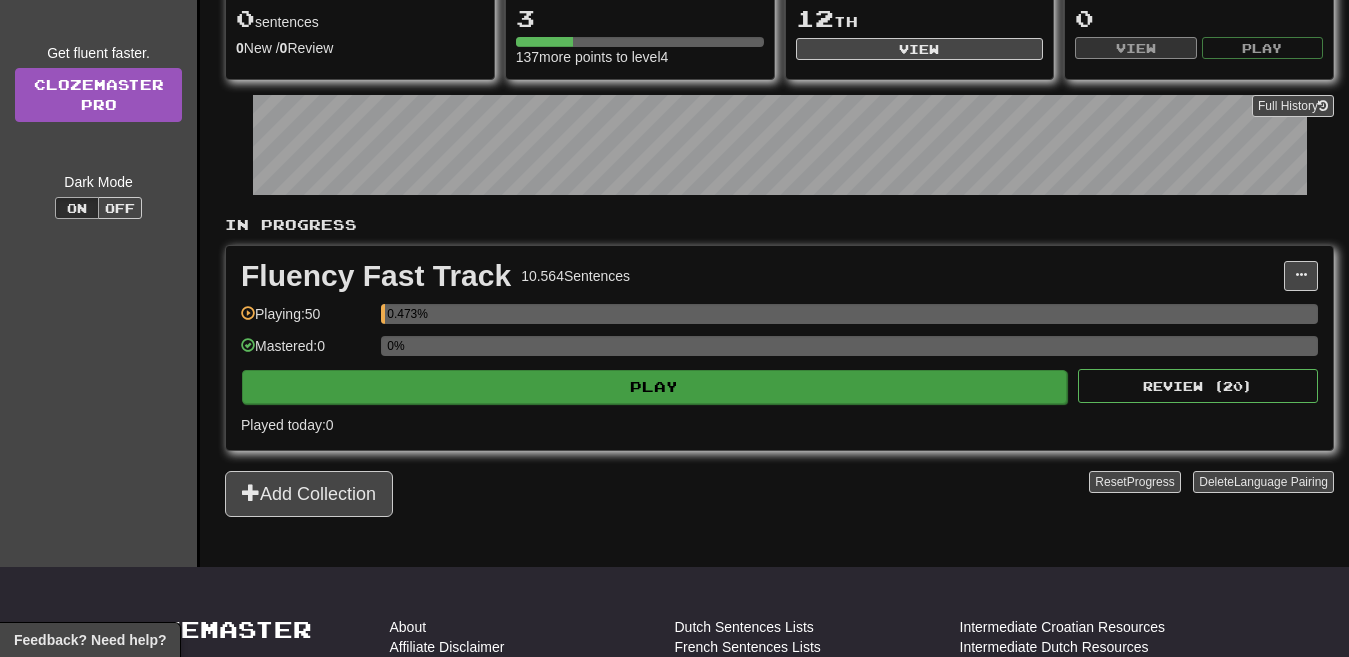 scroll, scrollTop: 216, scrollLeft: 0, axis: vertical 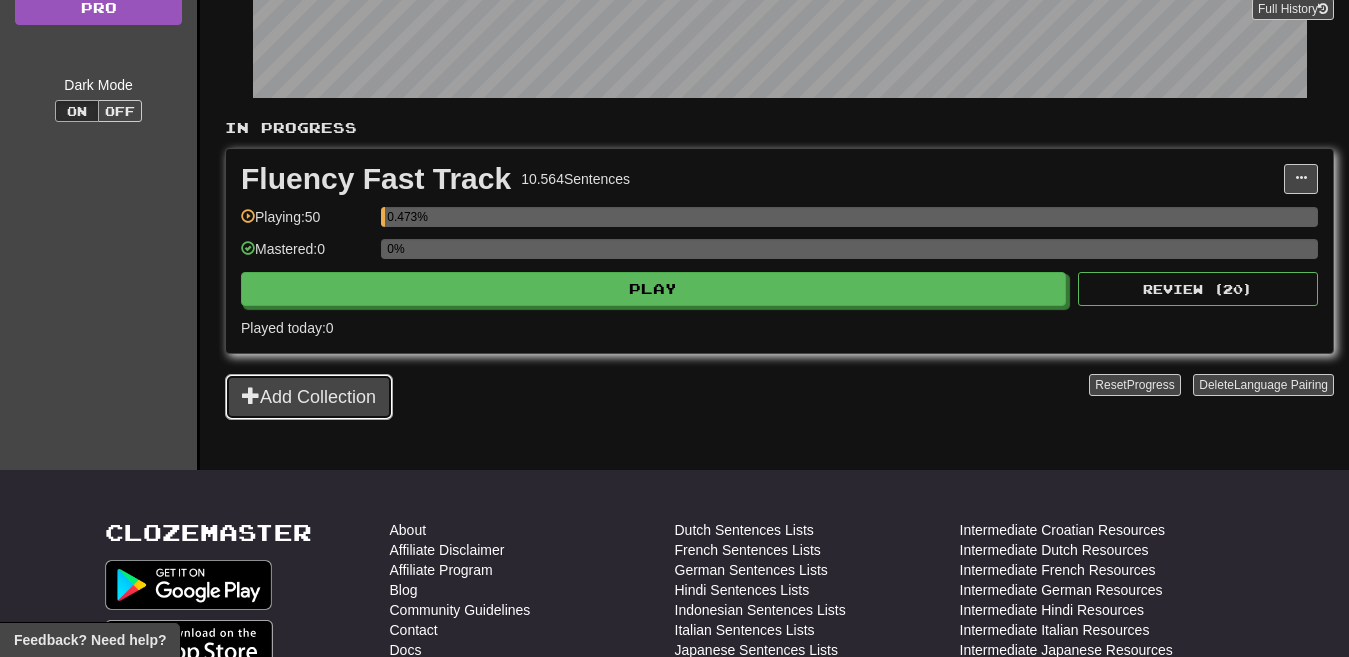 click on "Add Collection" 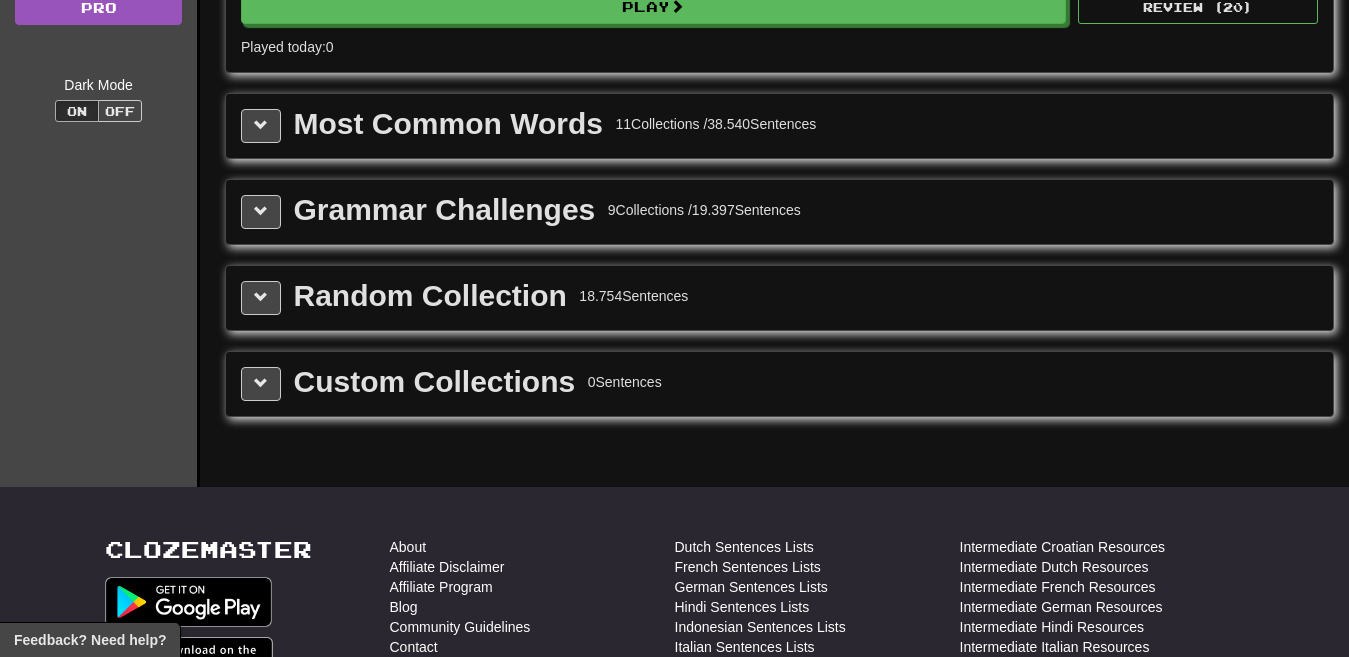 scroll, scrollTop: 0, scrollLeft: 0, axis: both 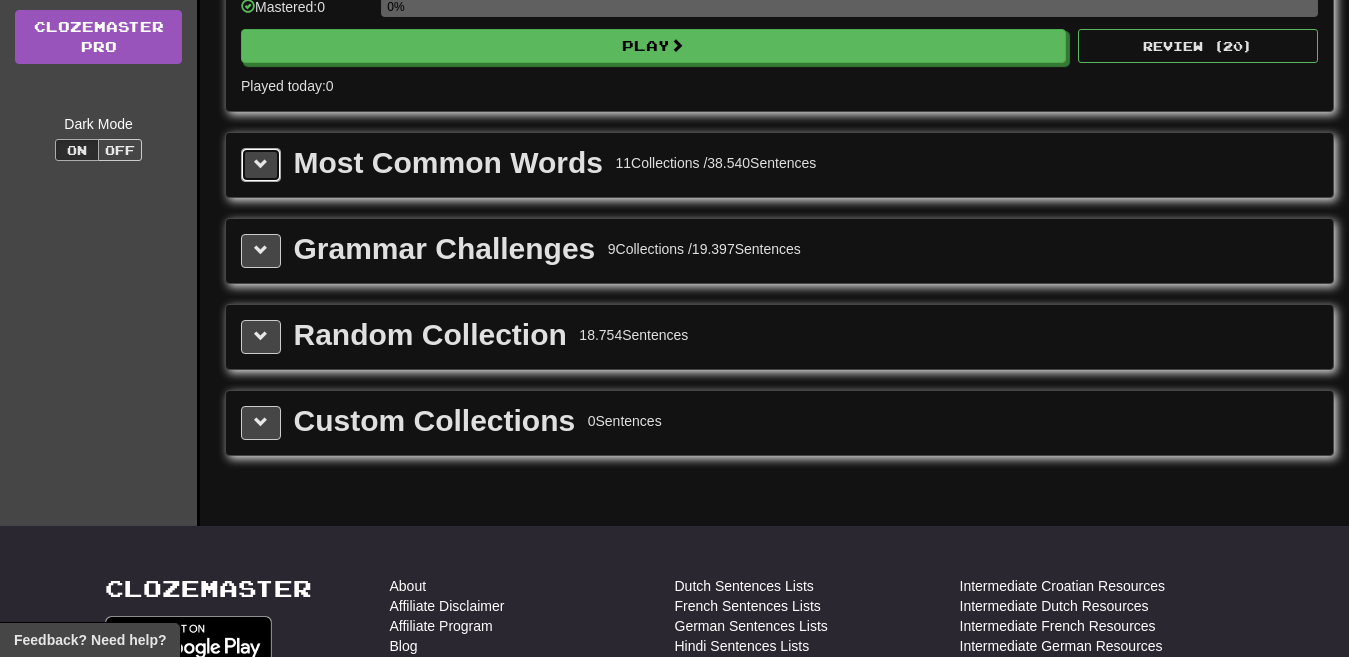 click 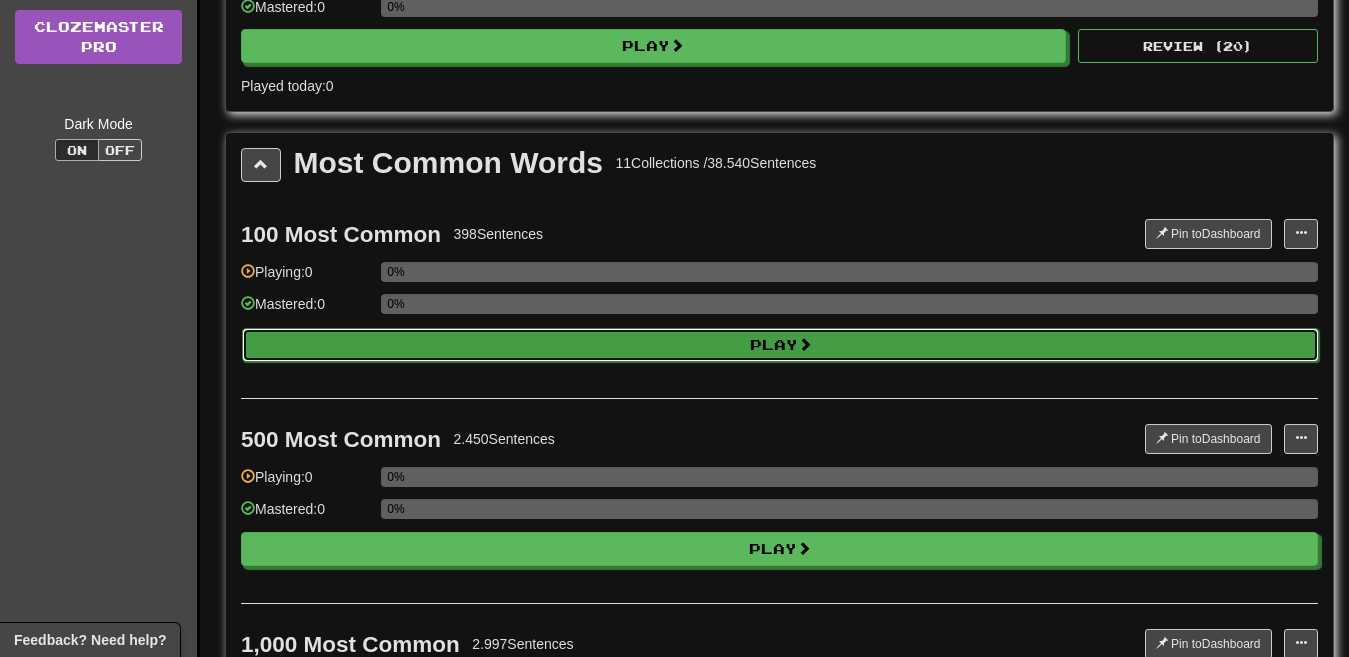 click on "Play" 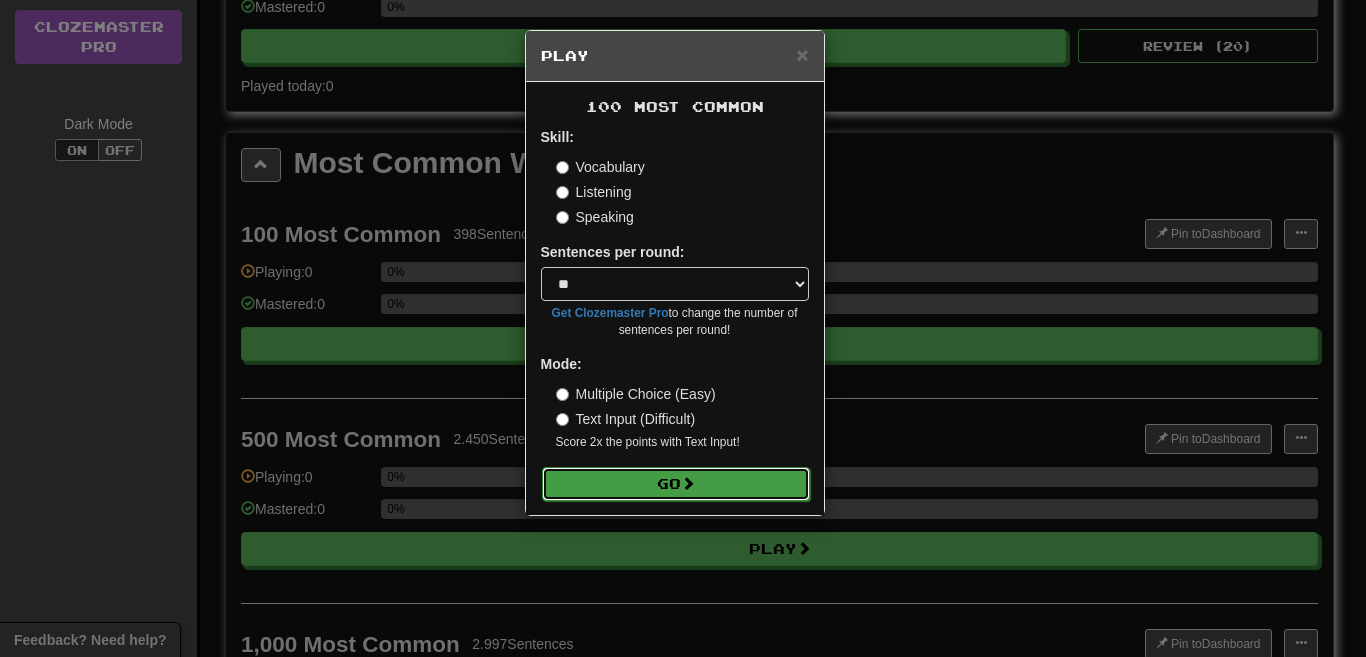 click on "Go" at bounding box center [676, 484] 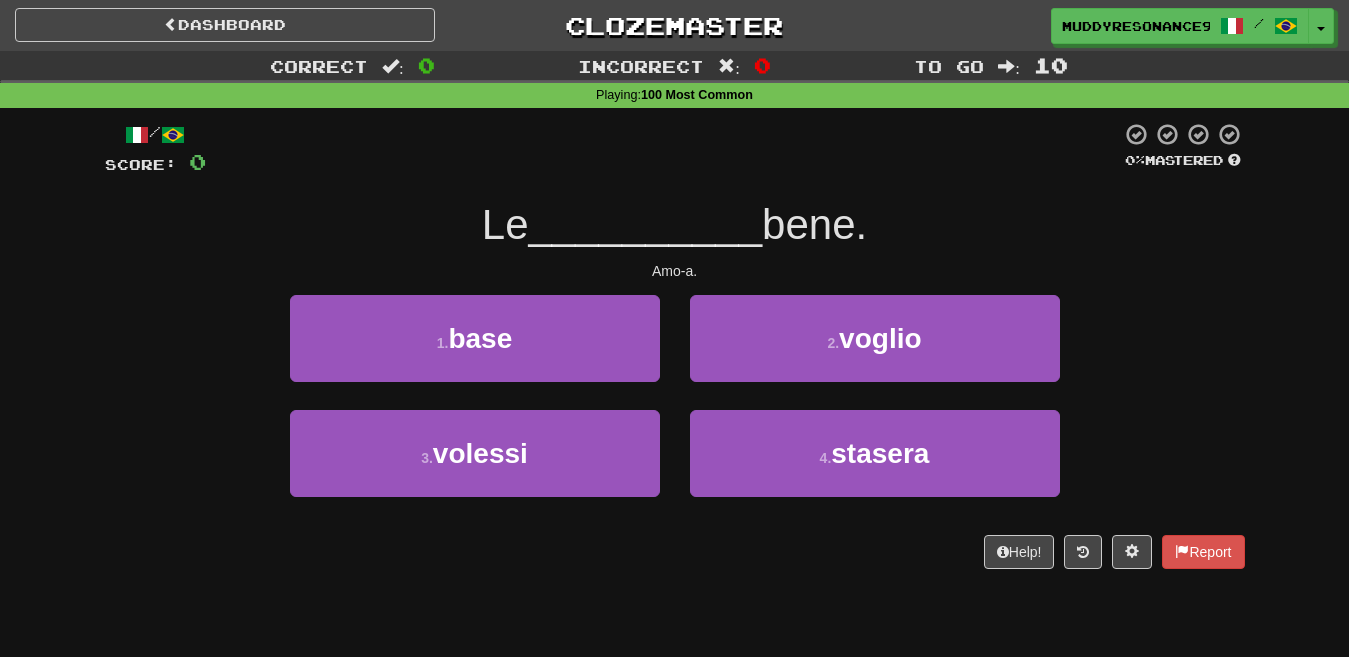 scroll, scrollTop: 0, scrollLeft: 0, axis: both 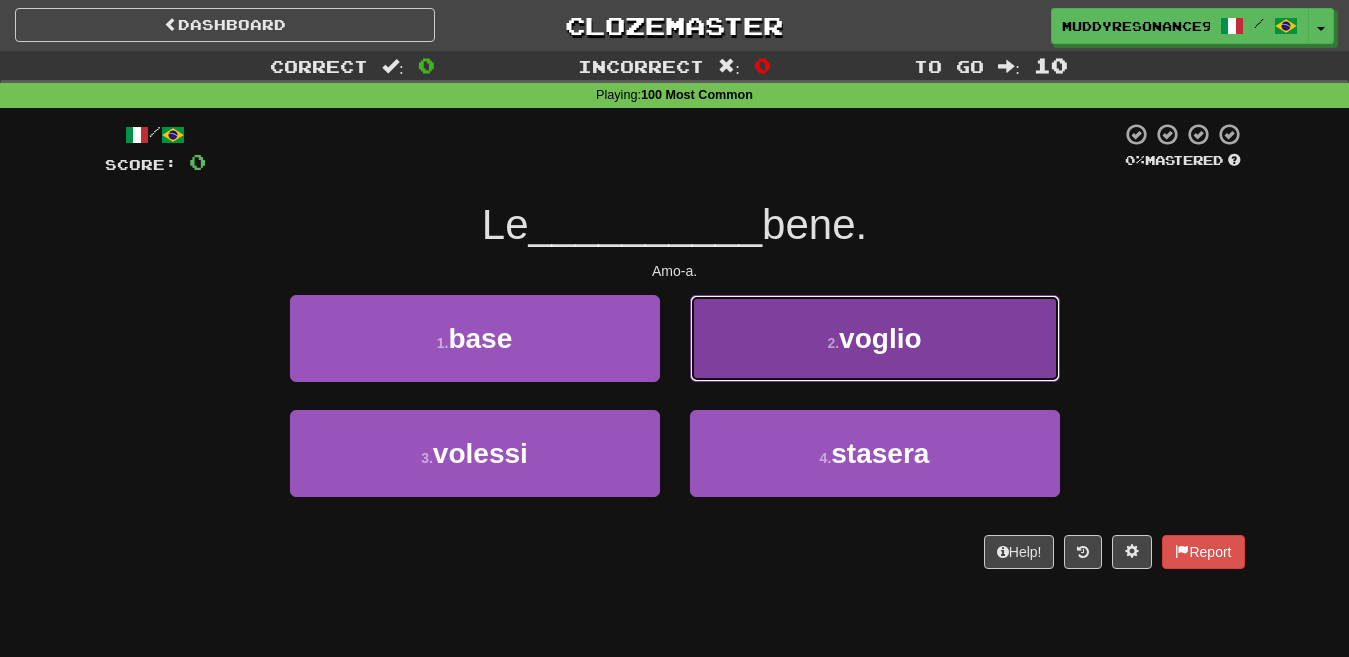 click on "voglio" at bounding box center (880, 338) 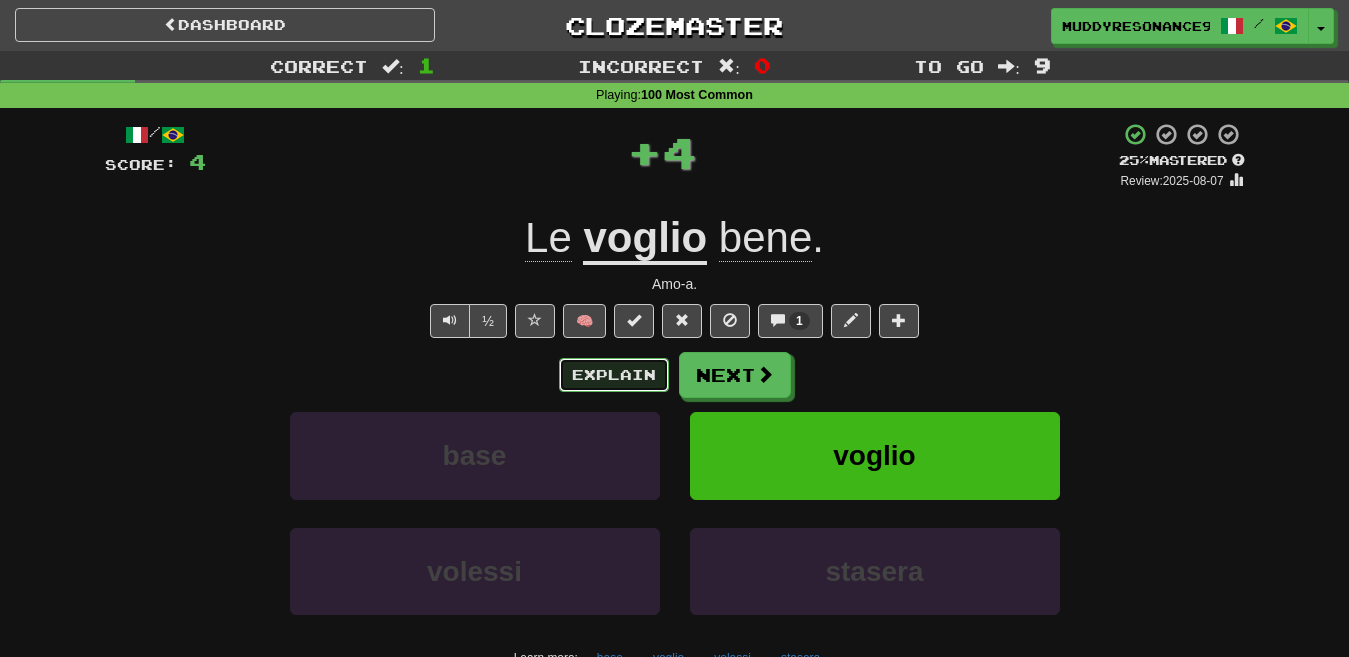click on "Explain" at bounding box center [614, 375] 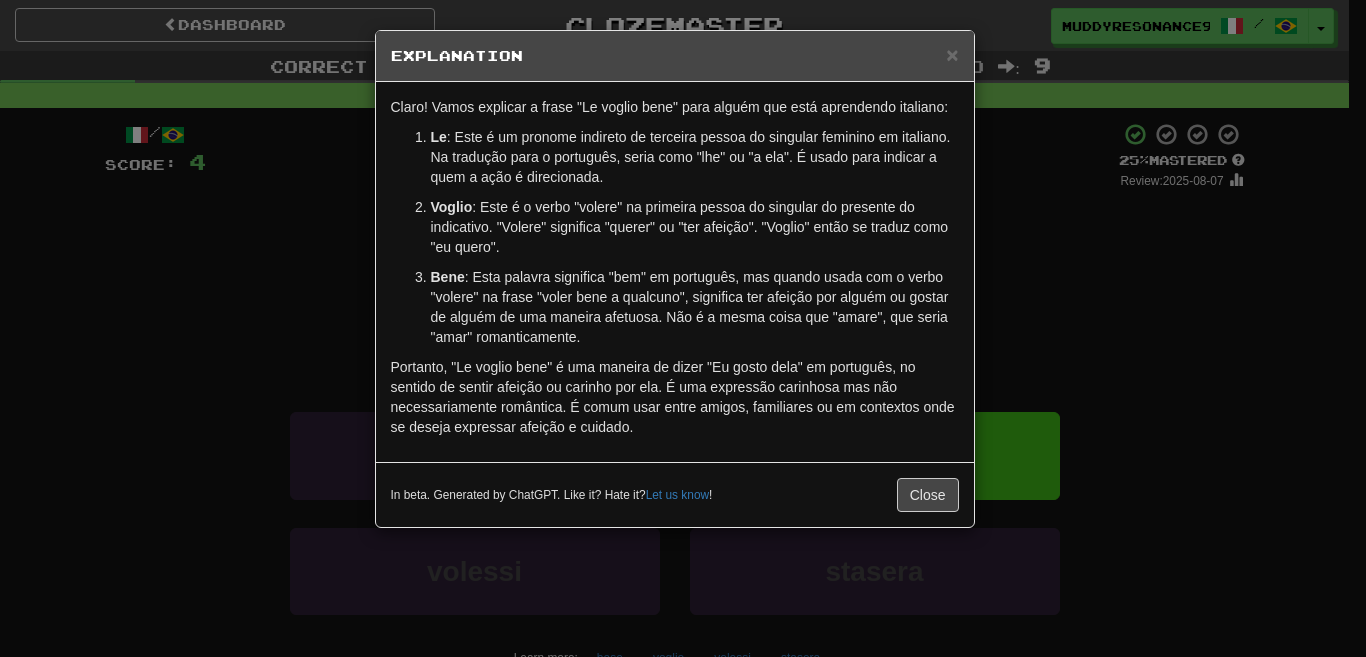 click on "× Explanation Claro! Vamos explicar a frase "Le voglio bene" para alguém que está aprendendo italiano:
Le : Este é um pronome indireto de terceira pessoa do singular feminino em italiano. Na tradução para o português, seria como "lhe" ou "a ela". É usado para indicar a quem a ação é direcionada.
Voglio : Este é o verbo "volere" na primeira pessoa do singular do presente do indicativo. "Volere" significa "querer" ou "ter afeição". "Voglio" então se traduz como "eu quero".
Bene : Esta palavra significa "bem" em português, mas quando usada com o verbo "volere" na frase "voler bene a qualcuno", significa ter afeição por alguém ou gostar de alguém de uma maneira afetuosa. Não é a mesma coisa que "amare", que seria "amar" romanticamente.
In beta. Generated by ChatGPT. Like it? Hate it?  Let us know ! Close" at bounding box center (683, 328) 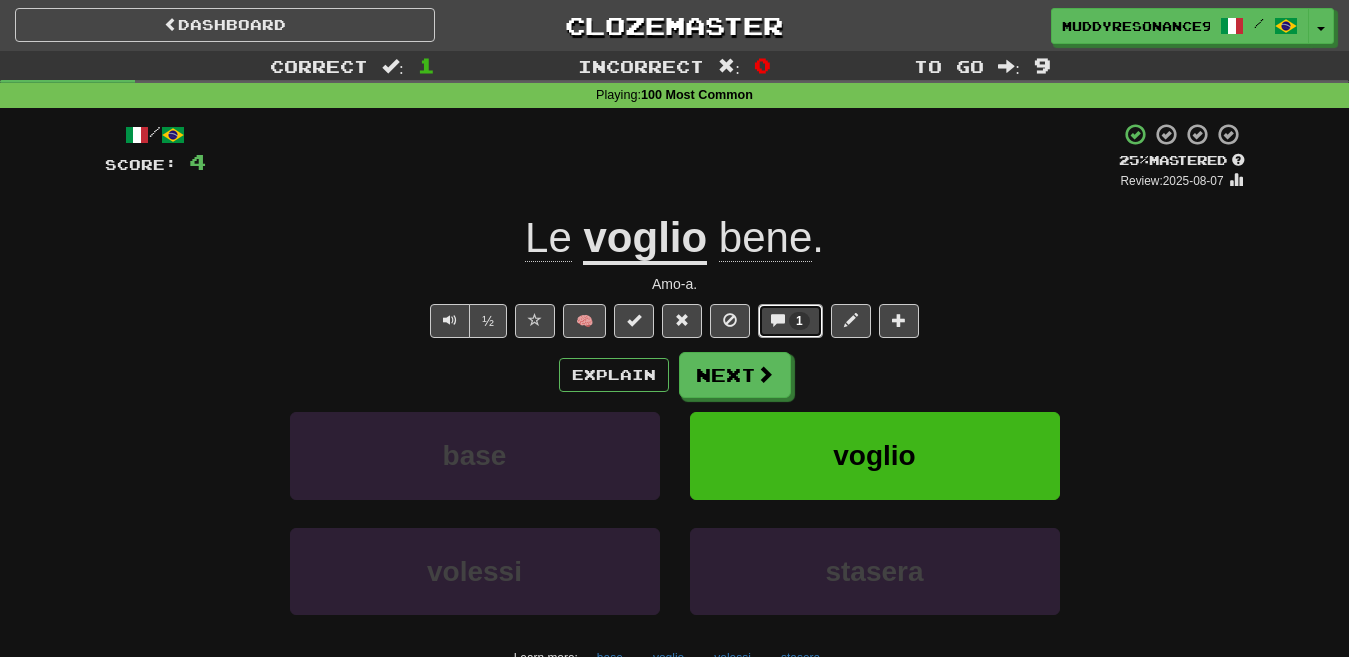 click at bounding box center [778, 320] 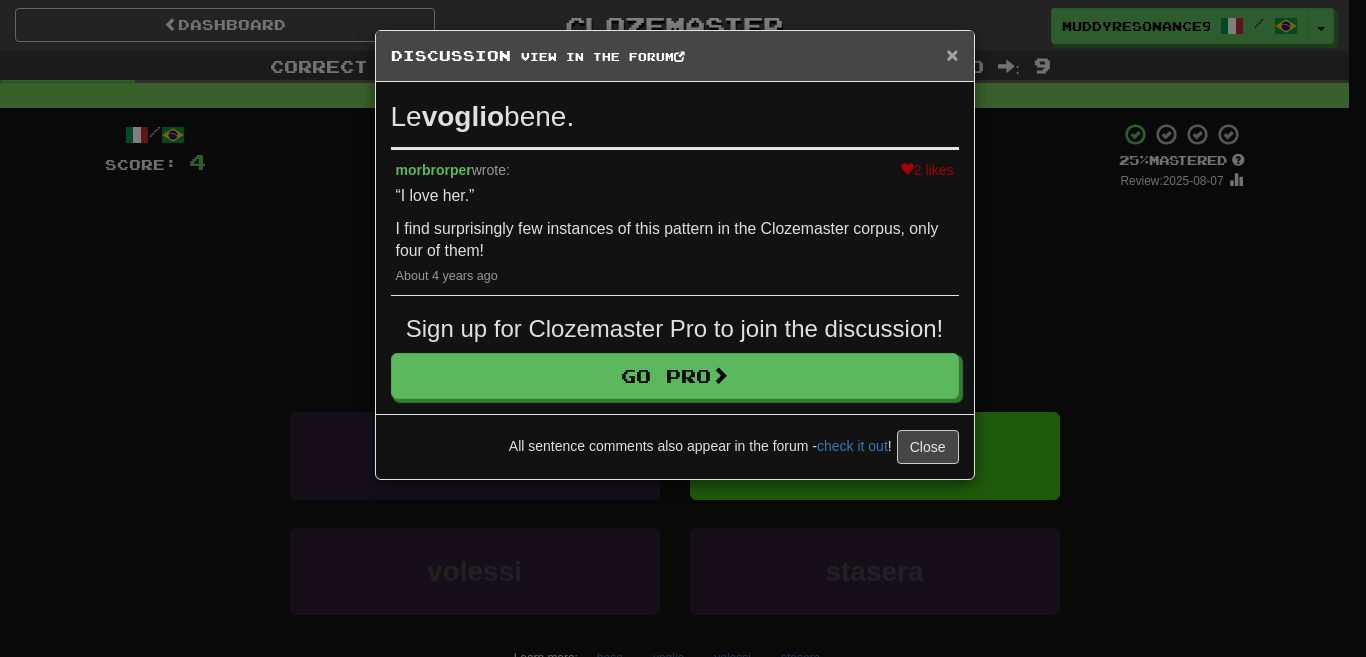 click on "×" at bounding box center (952, 54) 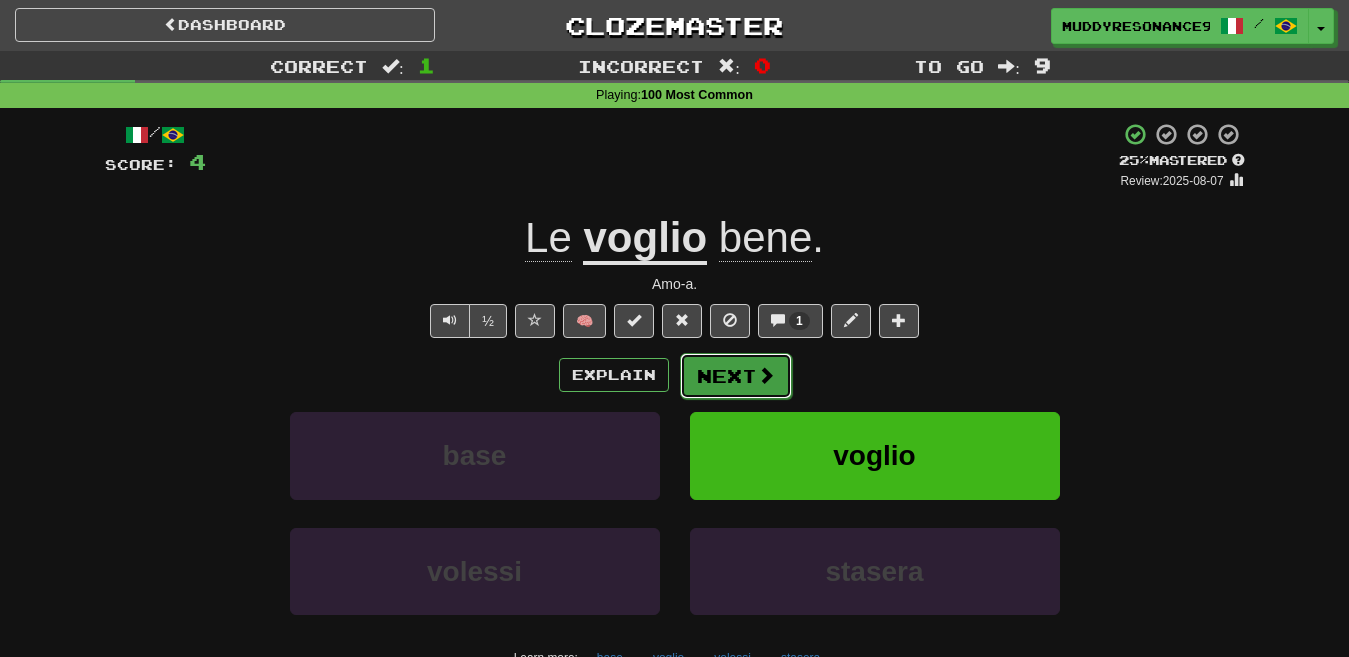 click at bounding box center [766, 375] 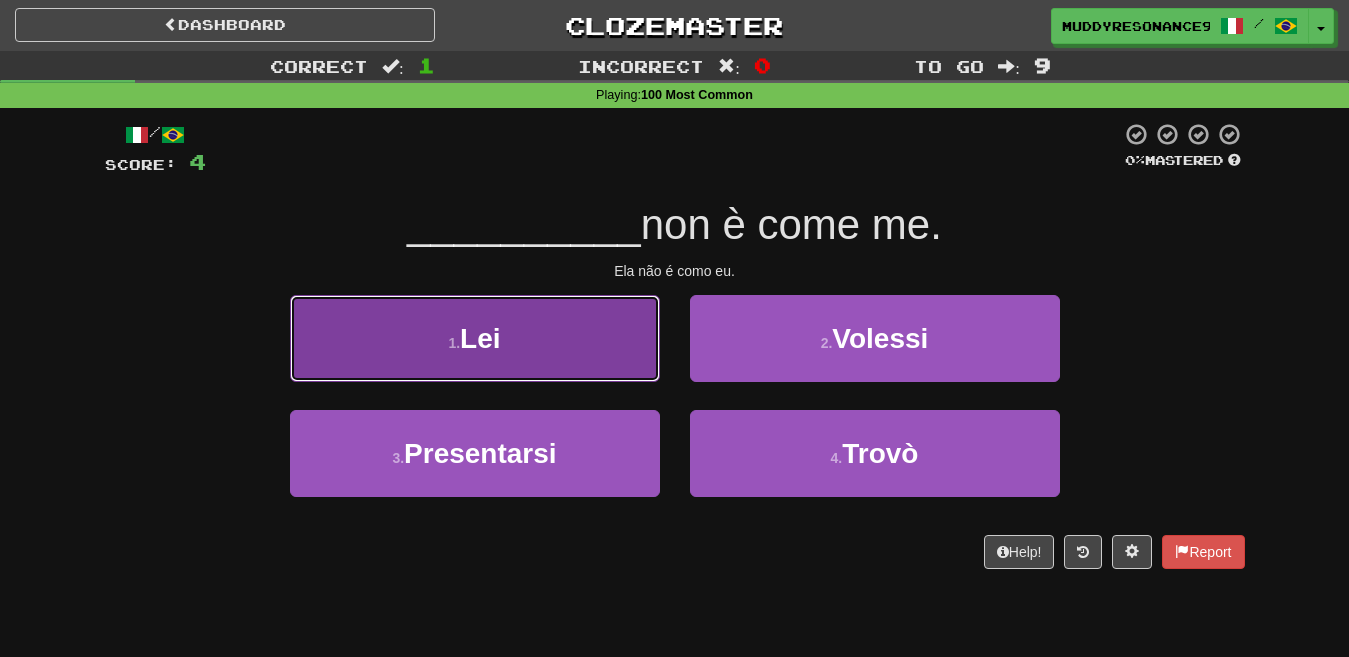 click on "1 .  Lei" at bounding box center (475, 338) 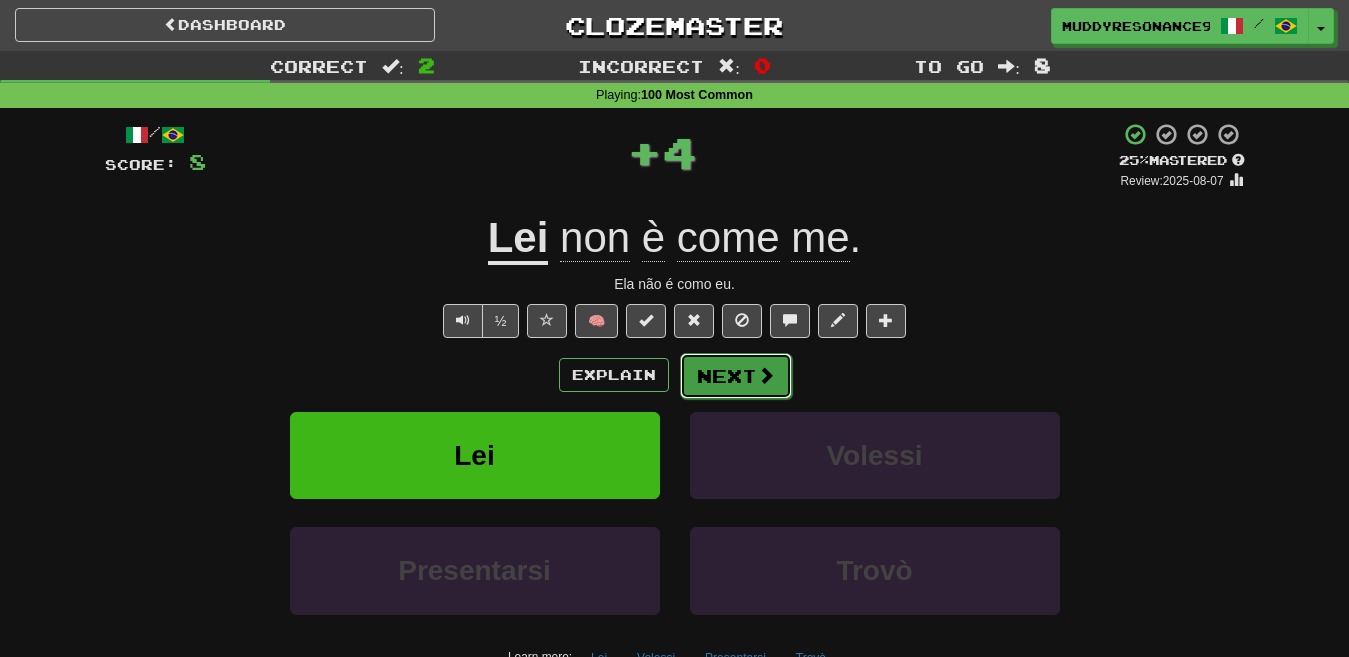 click on "Next" at bounding box center [736, 376] 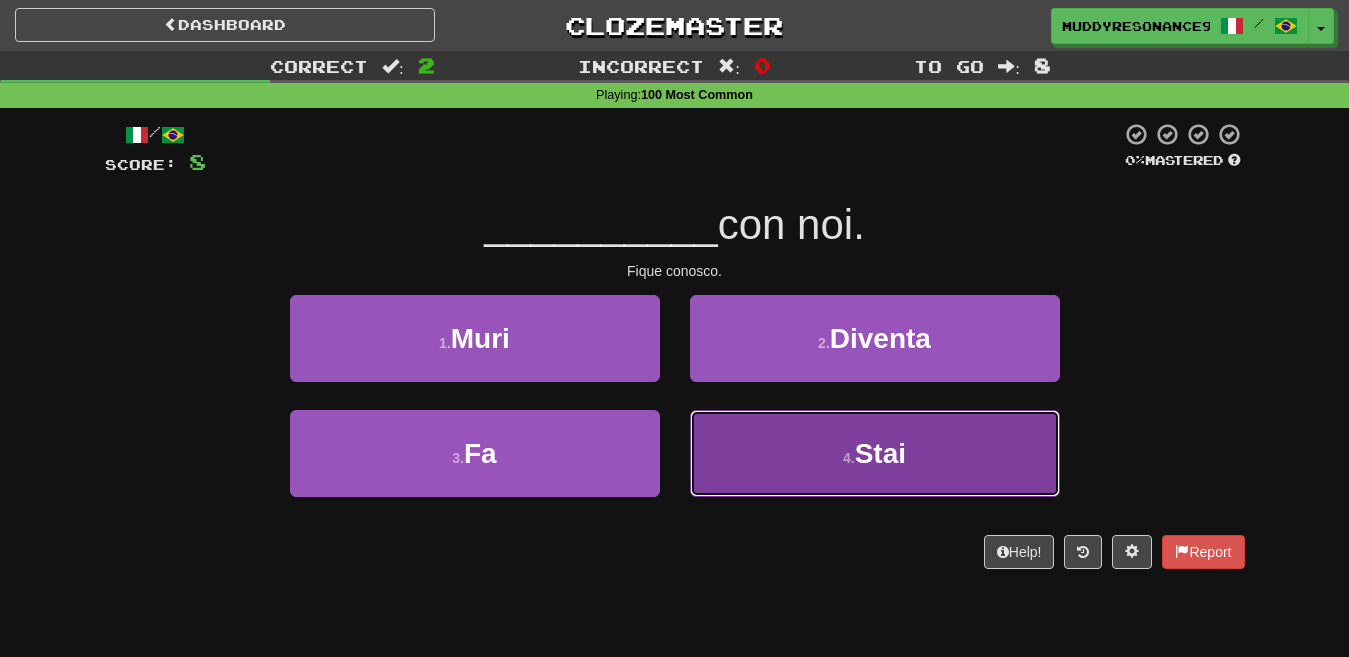 click on "4 .  Stai" at bounding box center [875, 453] 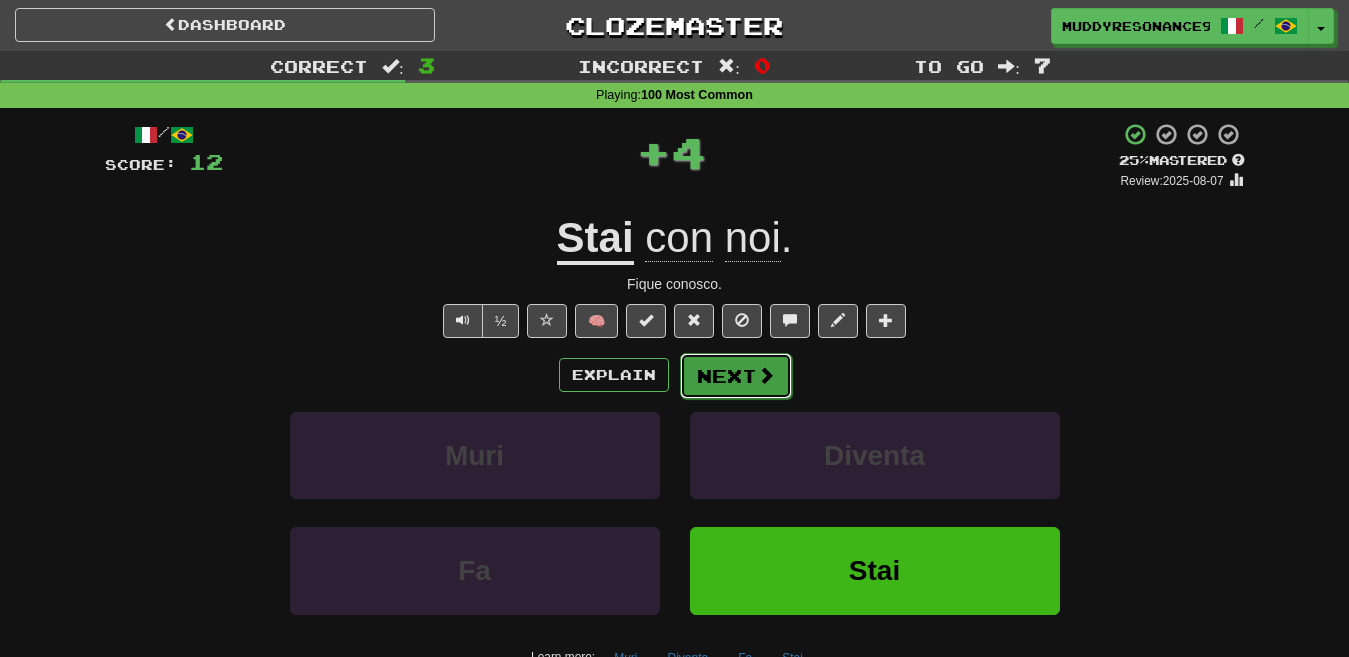 click on "Next" at bounding box center [736, 376] 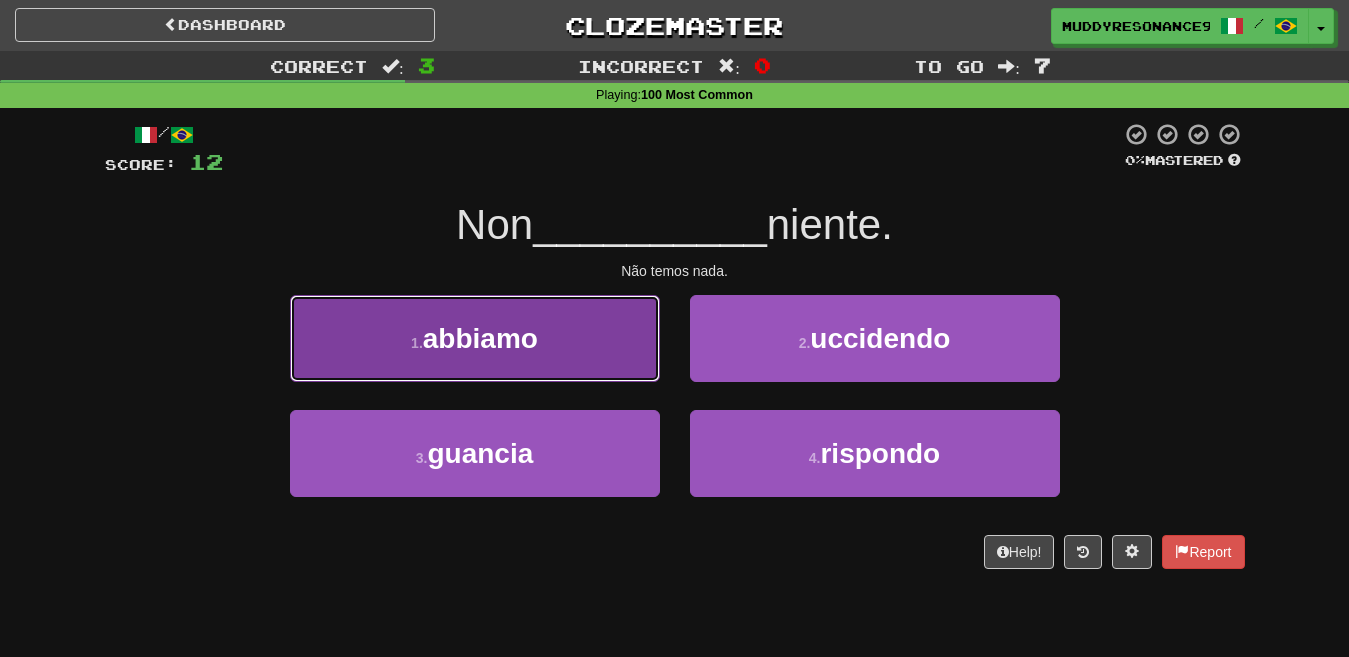click on "1 .  abbiamo" at bounding box center (475, 338) 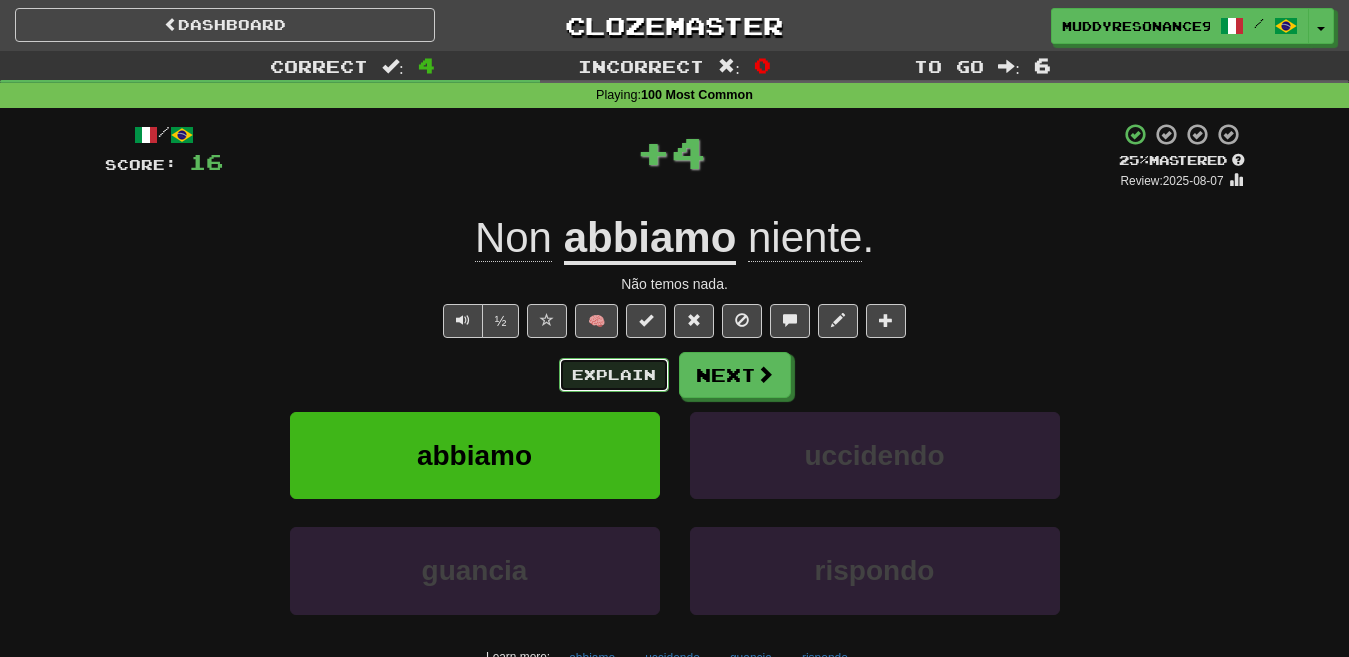 click on "Explain" at bounding box center (614, 375) 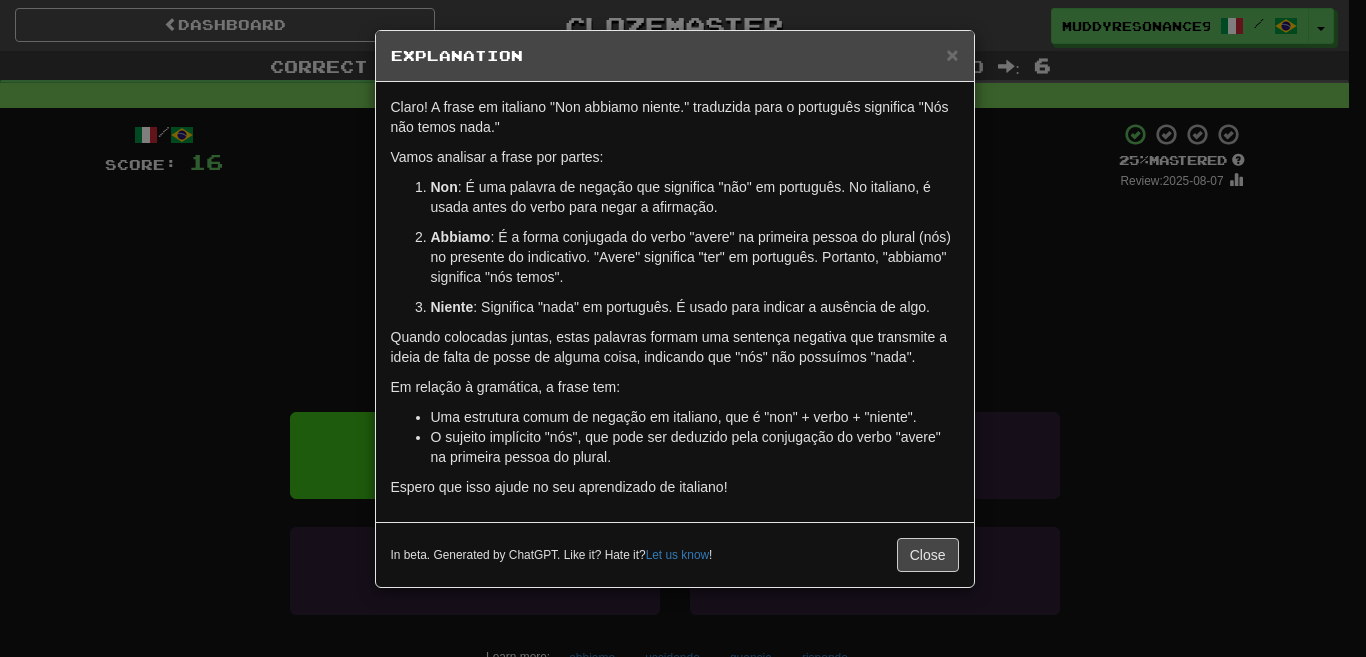 click on "× Explanation Claro! A frase em italiano "Non abbiamo niente." traduzida para o português significa "Nós não temos nada."
Vamos analisar a frase por partes:
Non : É uma palavra de negação que significa "não" em português. No italiano, é usada antes do verbo para negar a afirmação.
Abbiamo : É a forma conjugada do verbo "avere" na primeira pessoa do plural (nós) no presente do indicativo. "Avere" significa "ter" em português. Portanto, "abbiamo" significa "nós temos".
Niente : Significa "nada" em português. É usado para indicar a ausência de algo.
Quando colocadas juntas, estas palavras formam uma sentença negativa que transmite a ideia de falta de posse de alguma coisa, indicando que "nós" não possuímos "nada".
Em relação à gramática, a frase tem:
Uma estrutura comum de negação em italiano, que é "non" + verbo + "niente".
O sujeito implícito "nós", que pode ser deduzido pela conjugação do verbo "avere" na primeira pessoa do plural.
!" at bounding box center [683, 328] 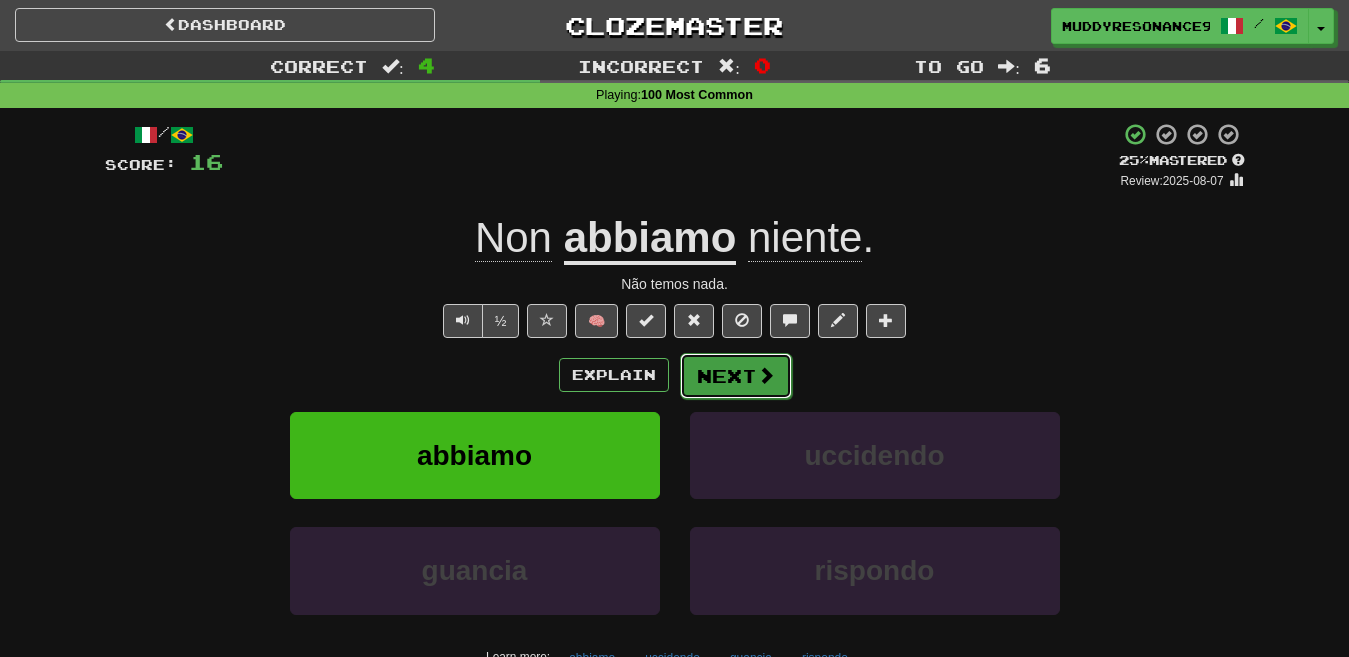 click at bounding box center [766, 375] 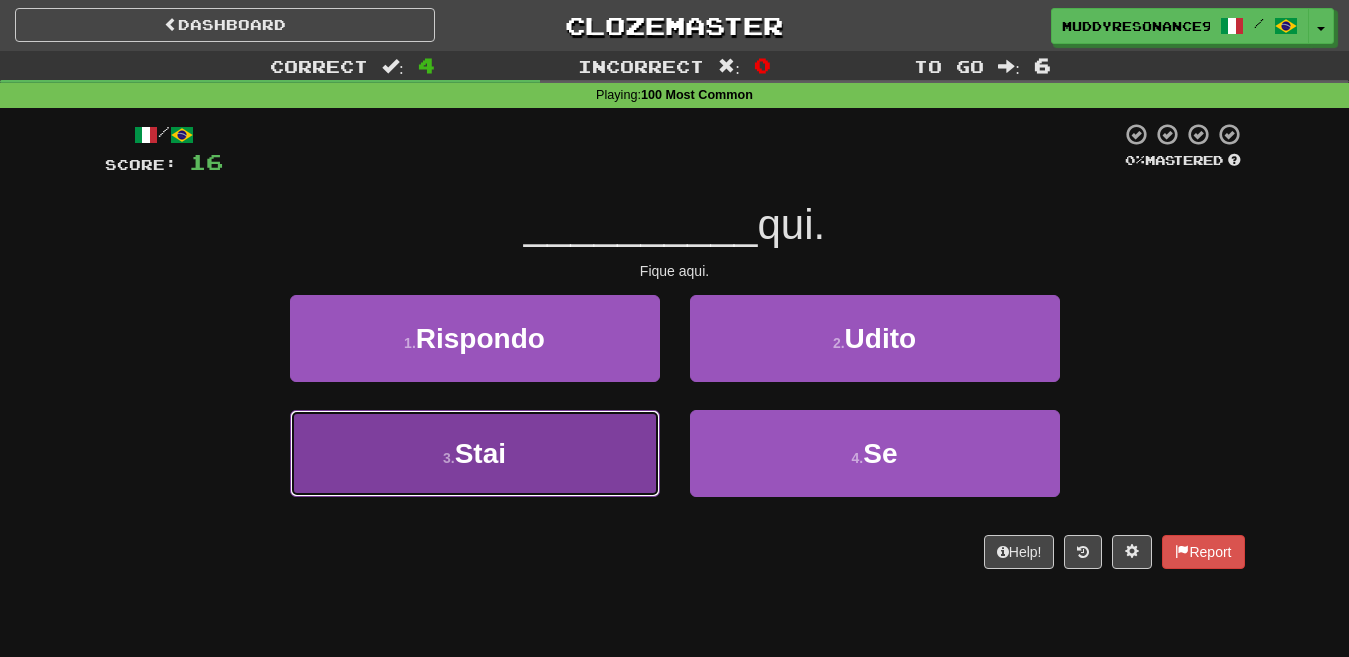 click on "3 .  Stai" at bounding box center (475, 453) 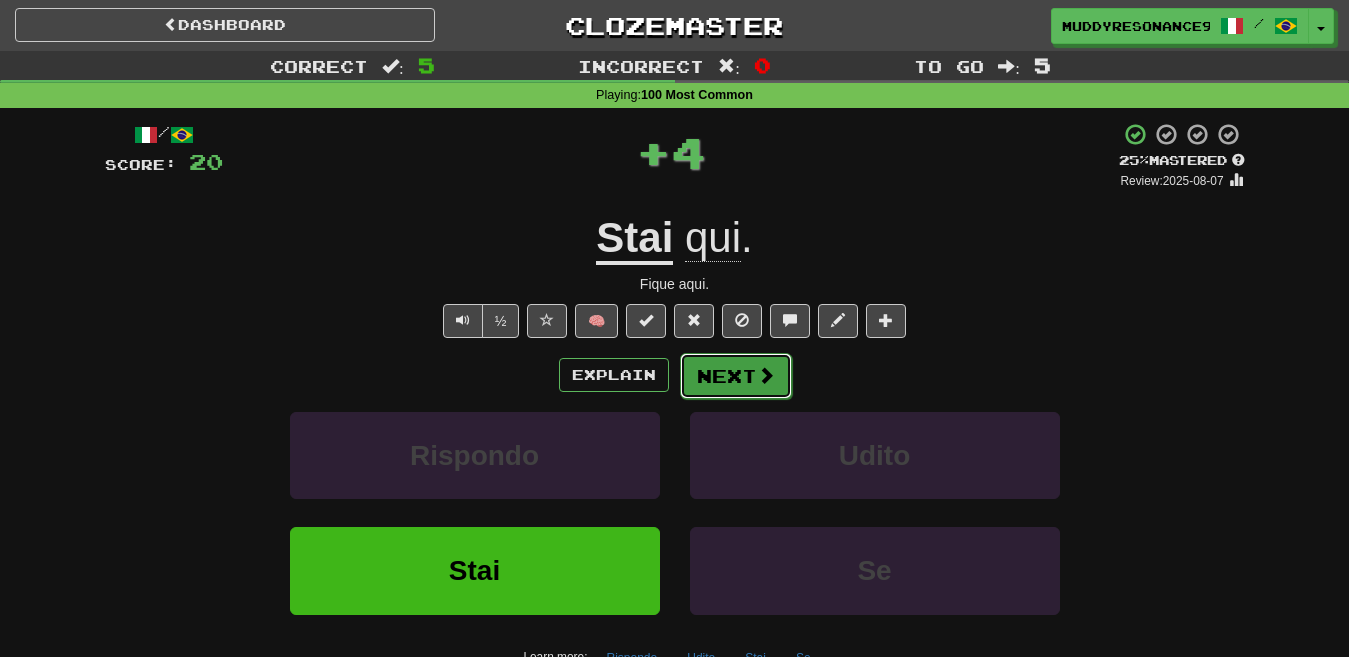 click on "Next" at bounding box center [736, 376] 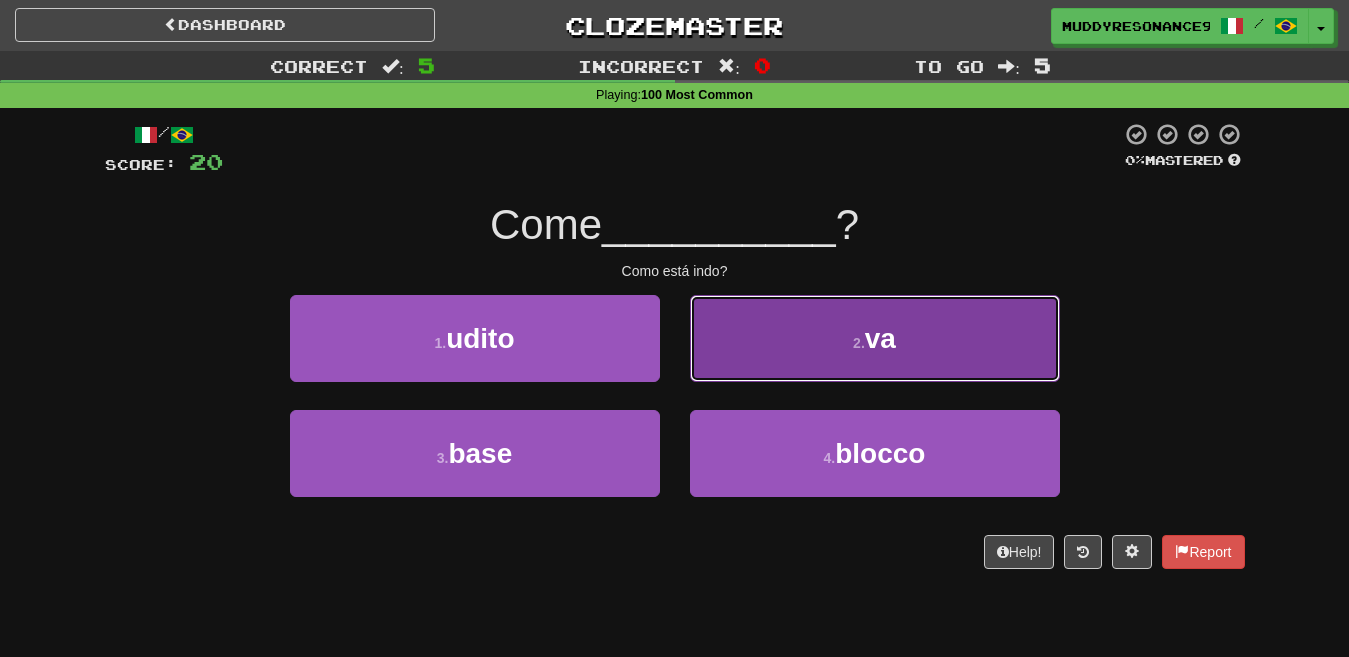 click on "va" at bounding box center (880, 338) 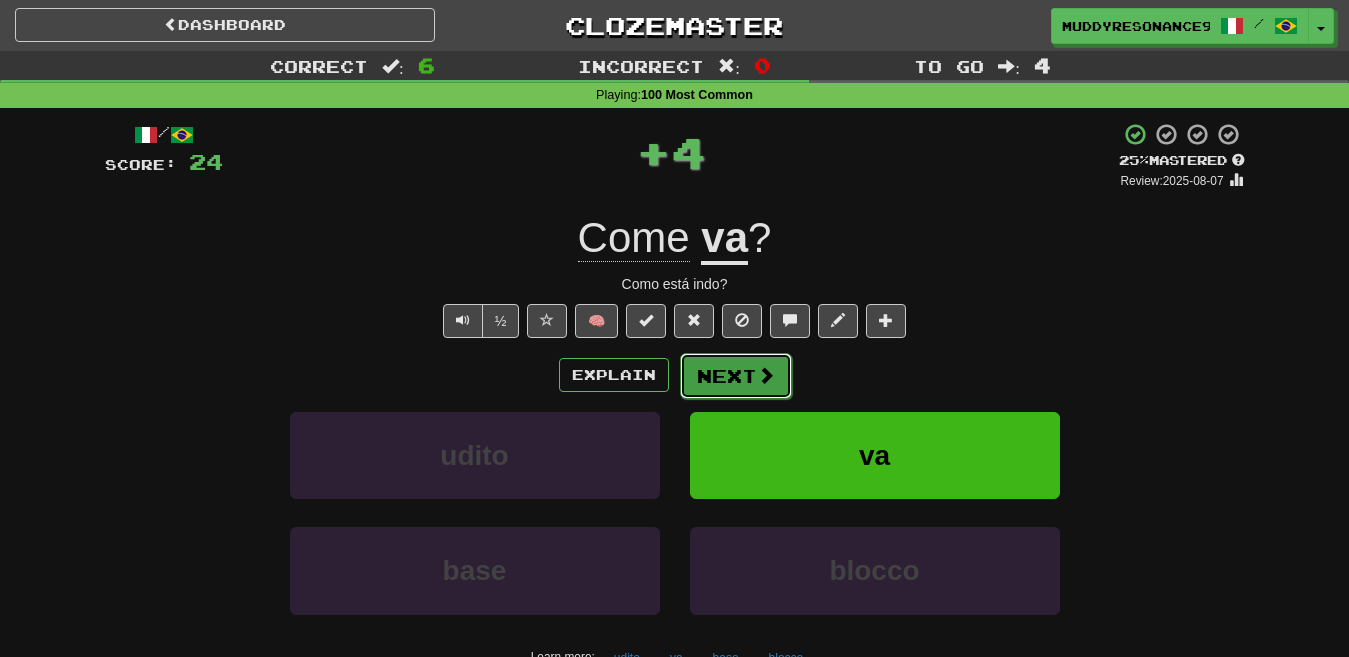 click at bounding box center (766, 375) 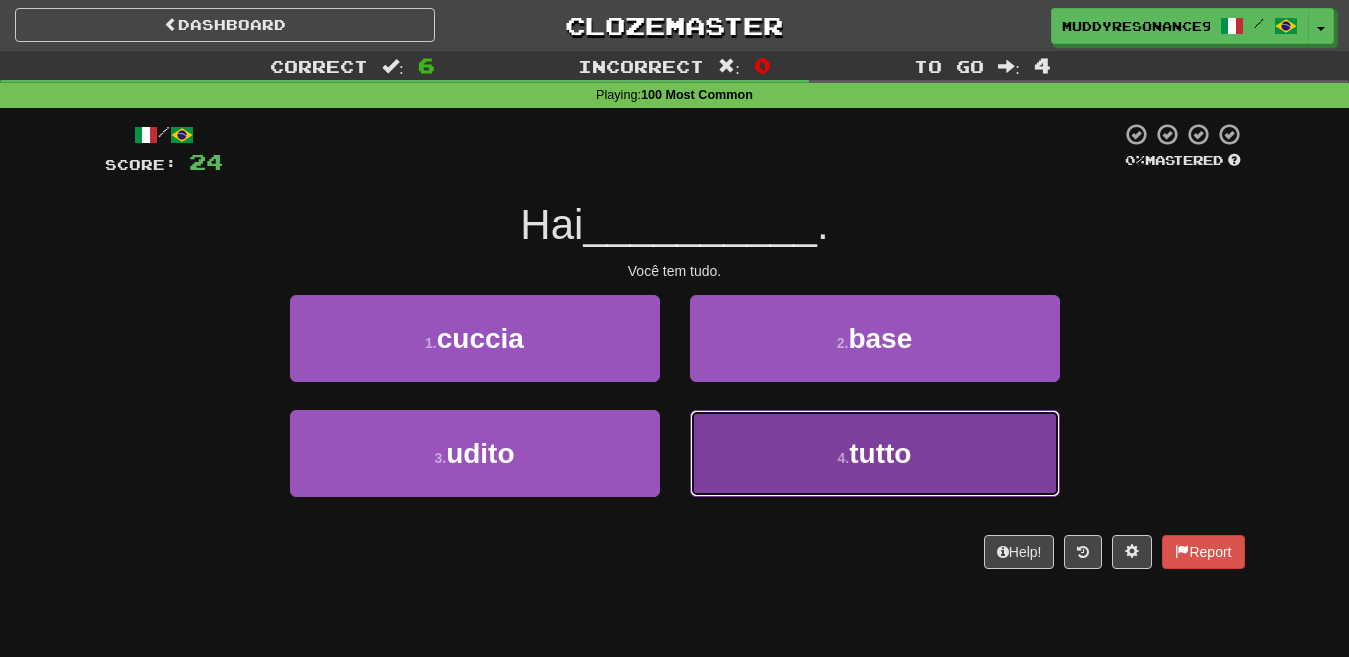 click on "tutto" at bounding box center (880, 453) 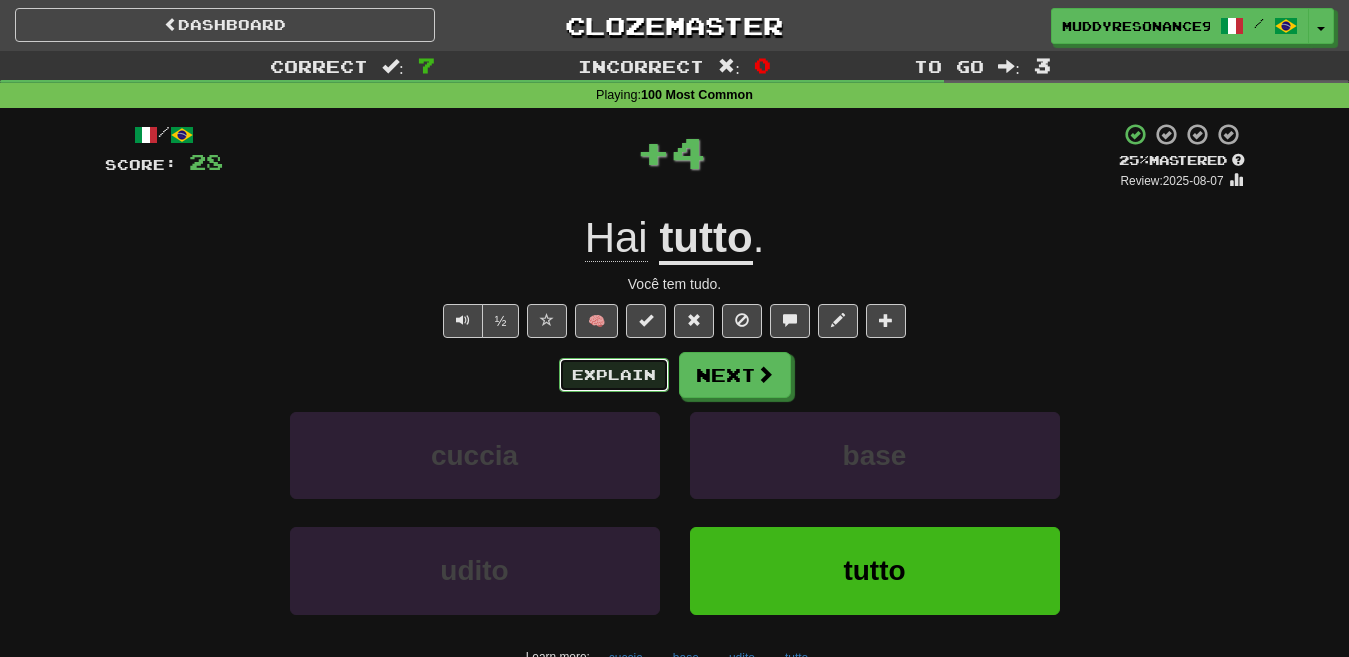 click on "Explain" at bounding box center [614, 375] 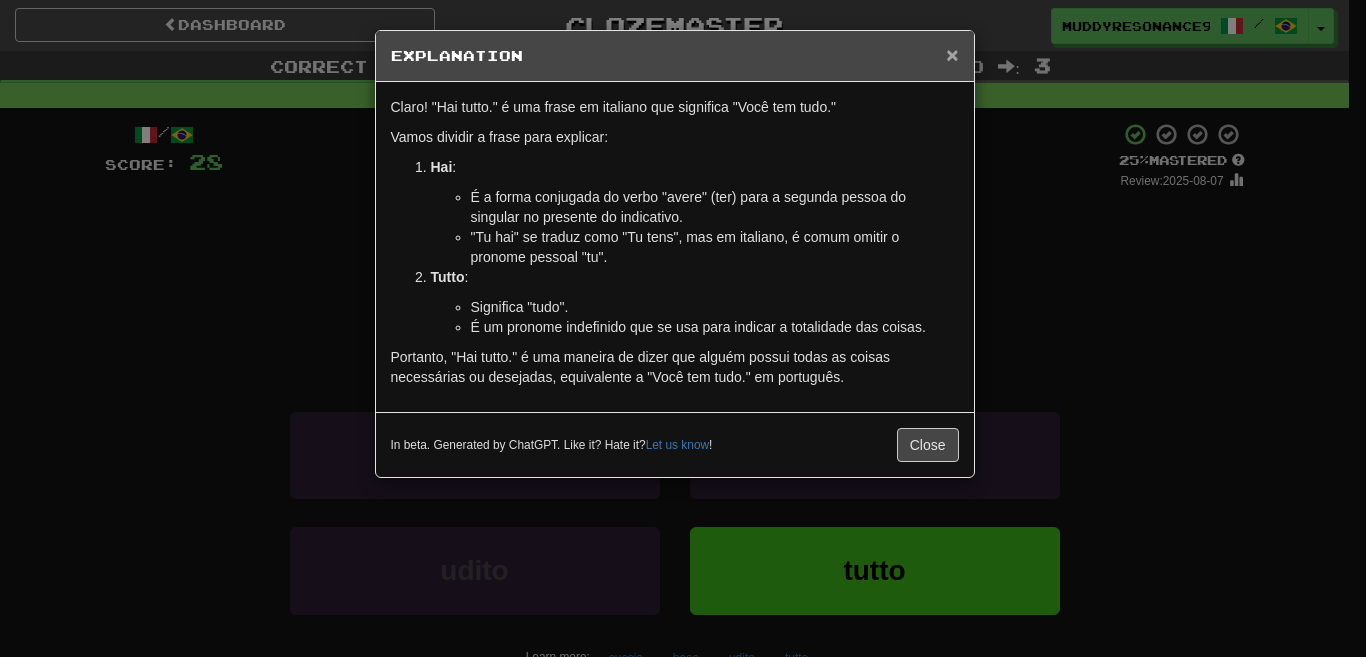 click on "×" at bounding box center [952, 54] 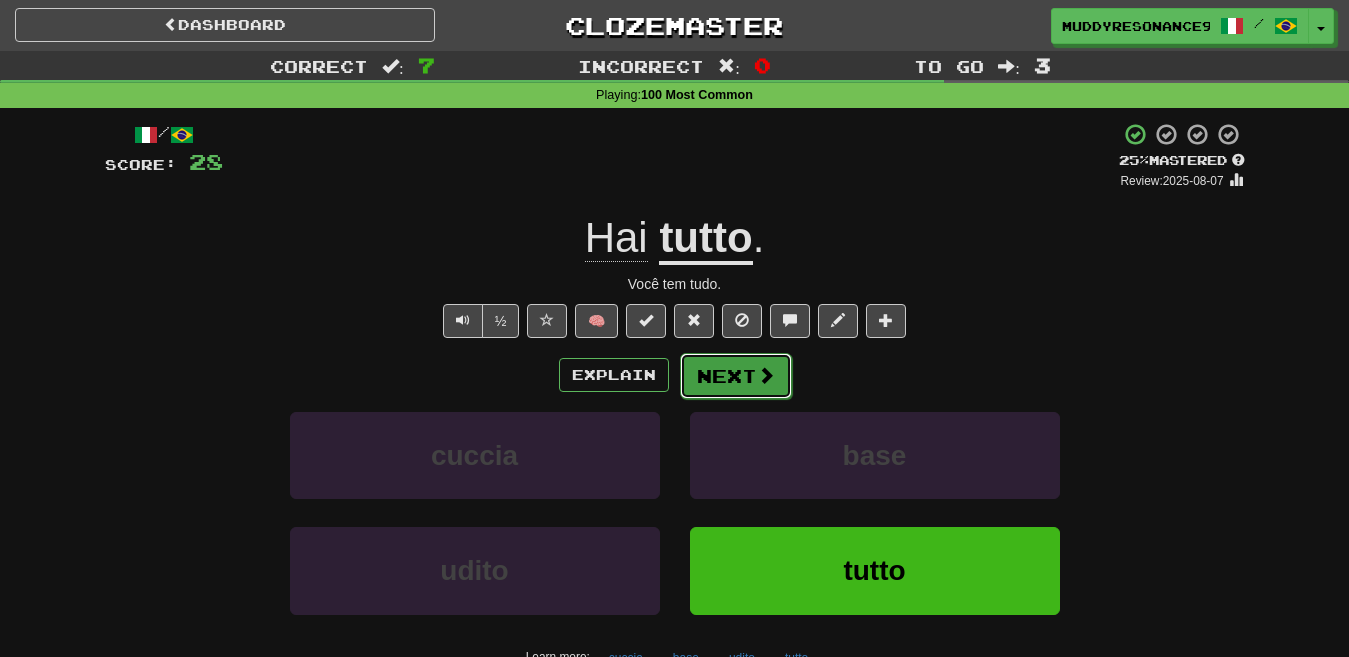 click on "Next" at bounding box center (736, 376) 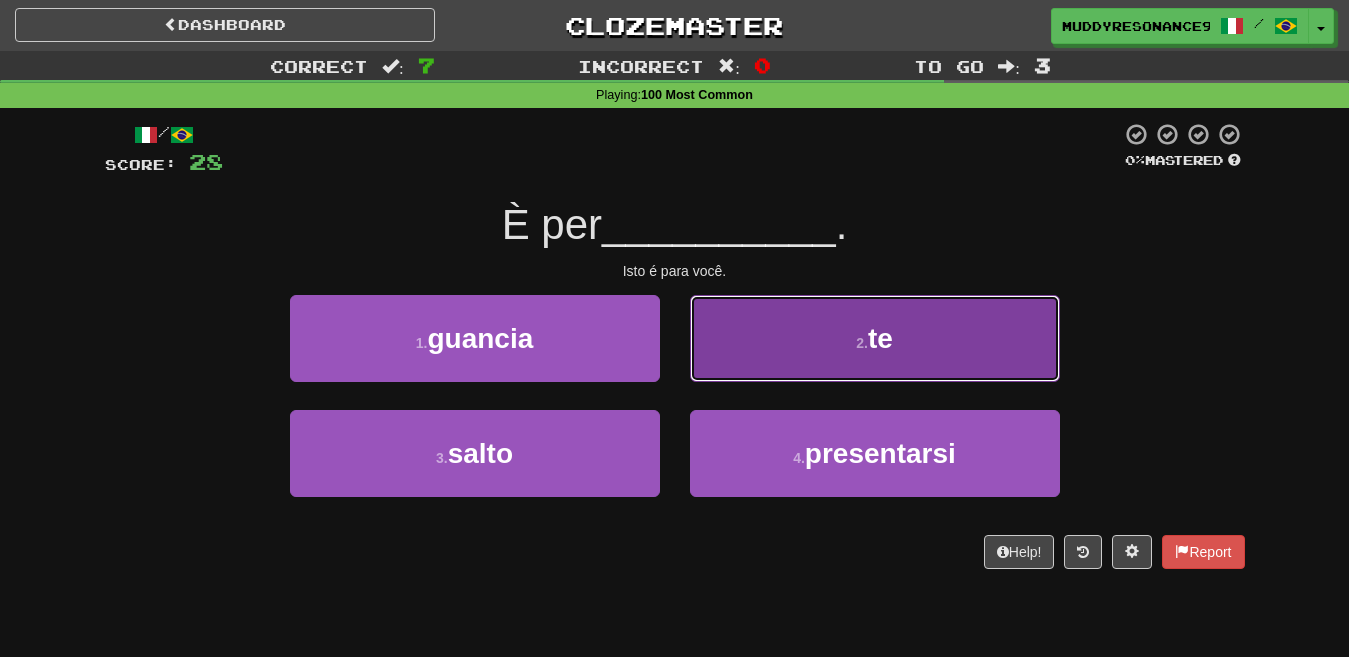 click on "2 .  te" at bounding box center [875, 338] 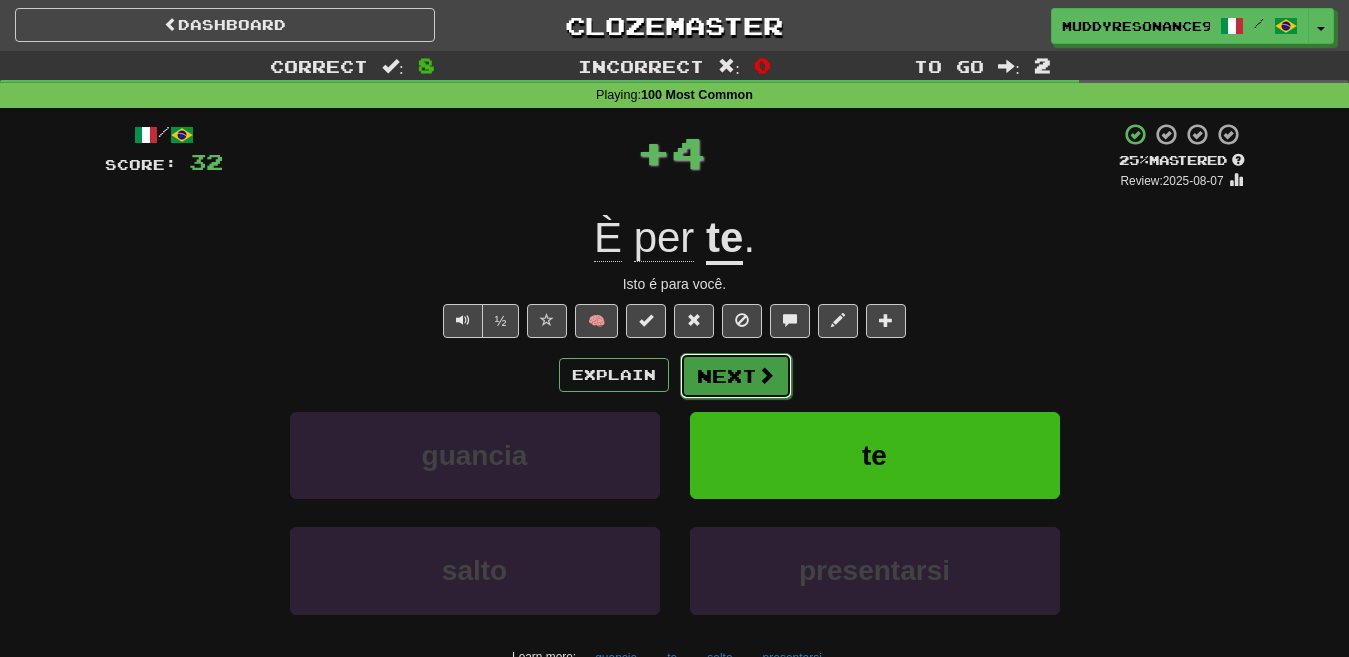 click at bounding box center (766, 375) 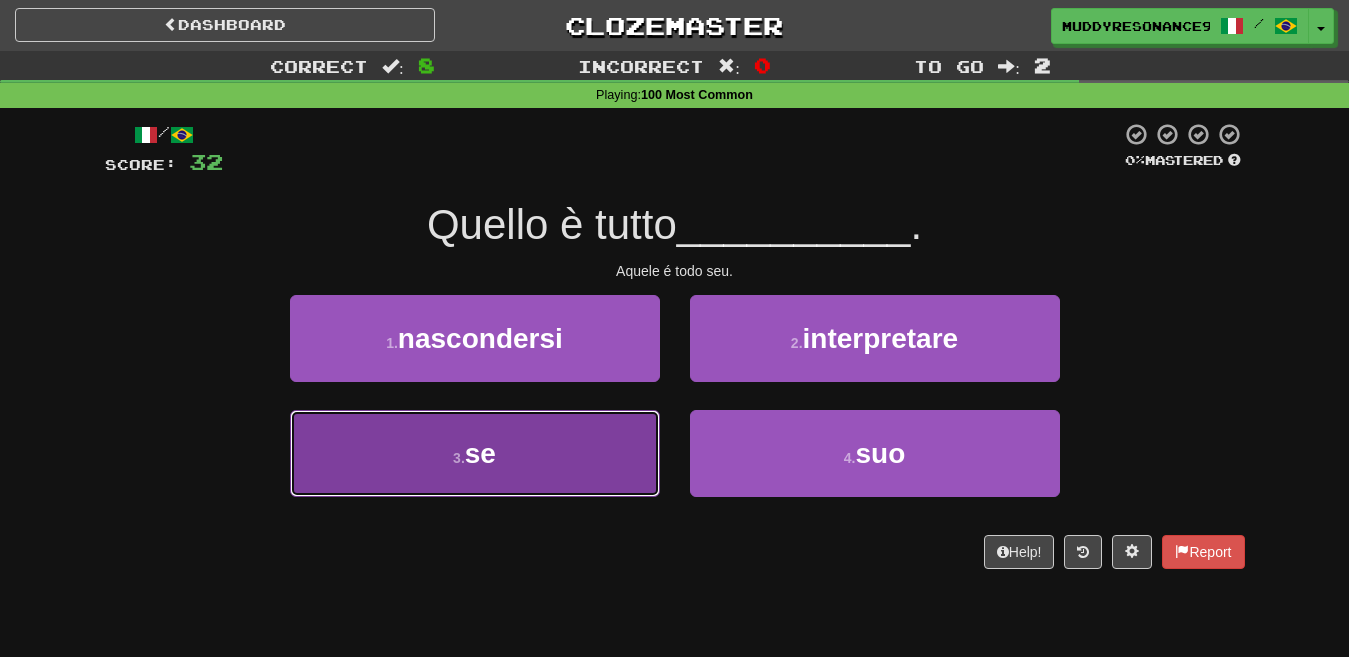 click on "3 .  se" at bounding box center [475, 453] 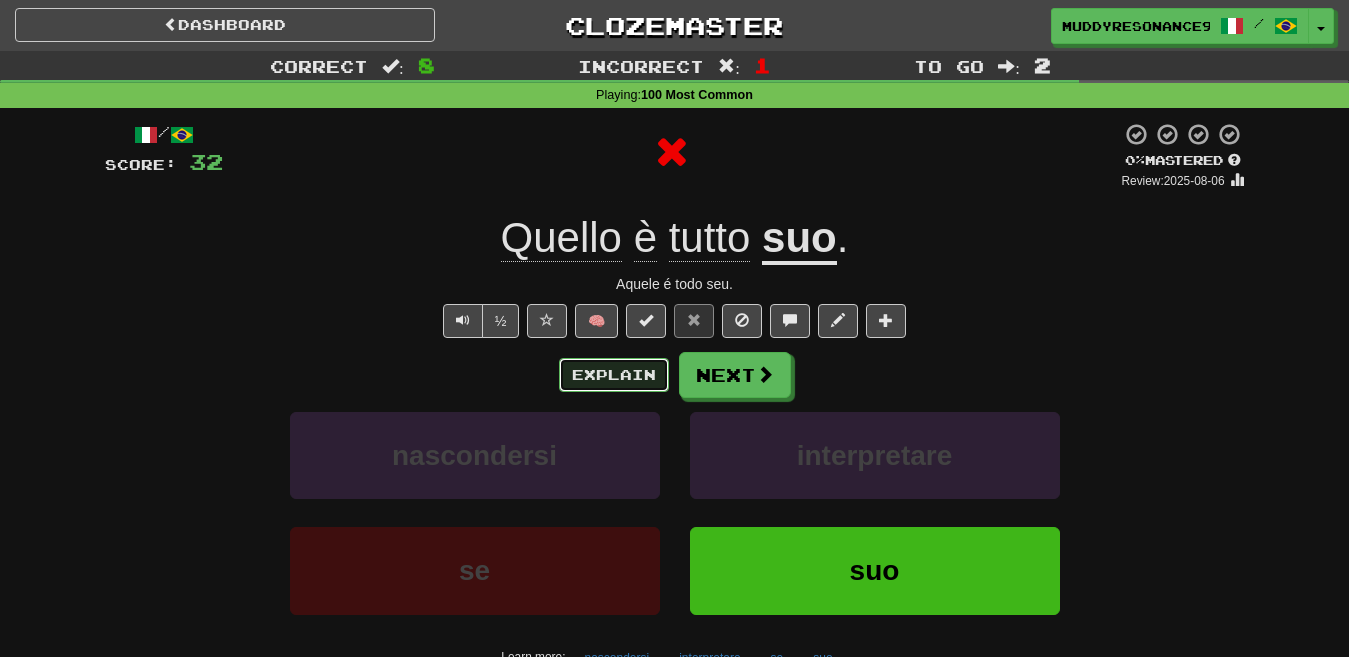 click on "Explain" at bounding box center [614, 375] 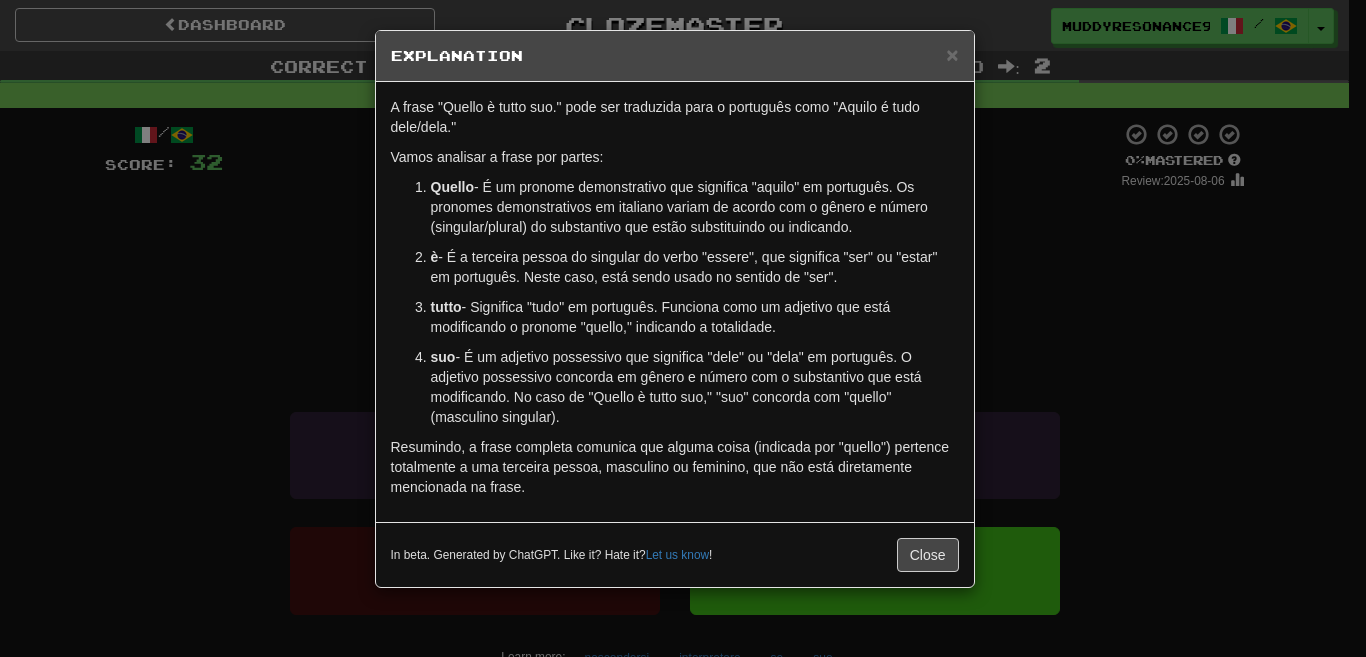 click on "× Explanation" at bounding box center (675, 56) 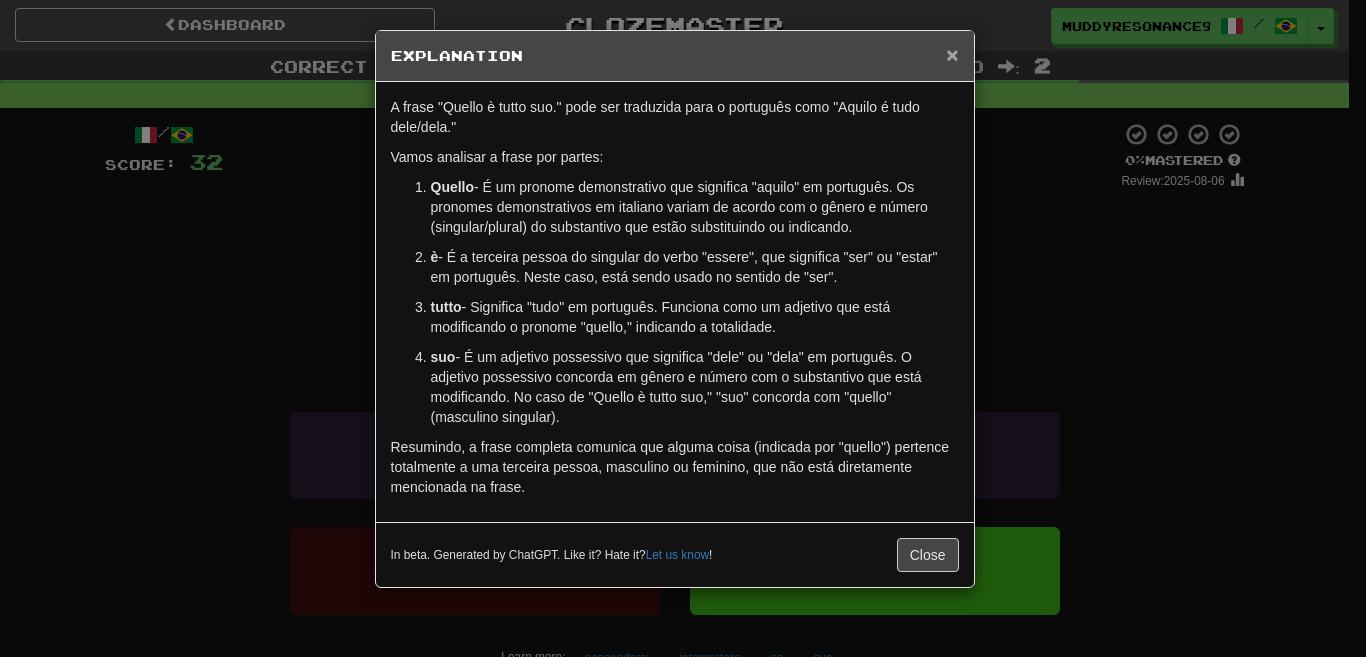 click on "×" at bounding box center [952, 54] 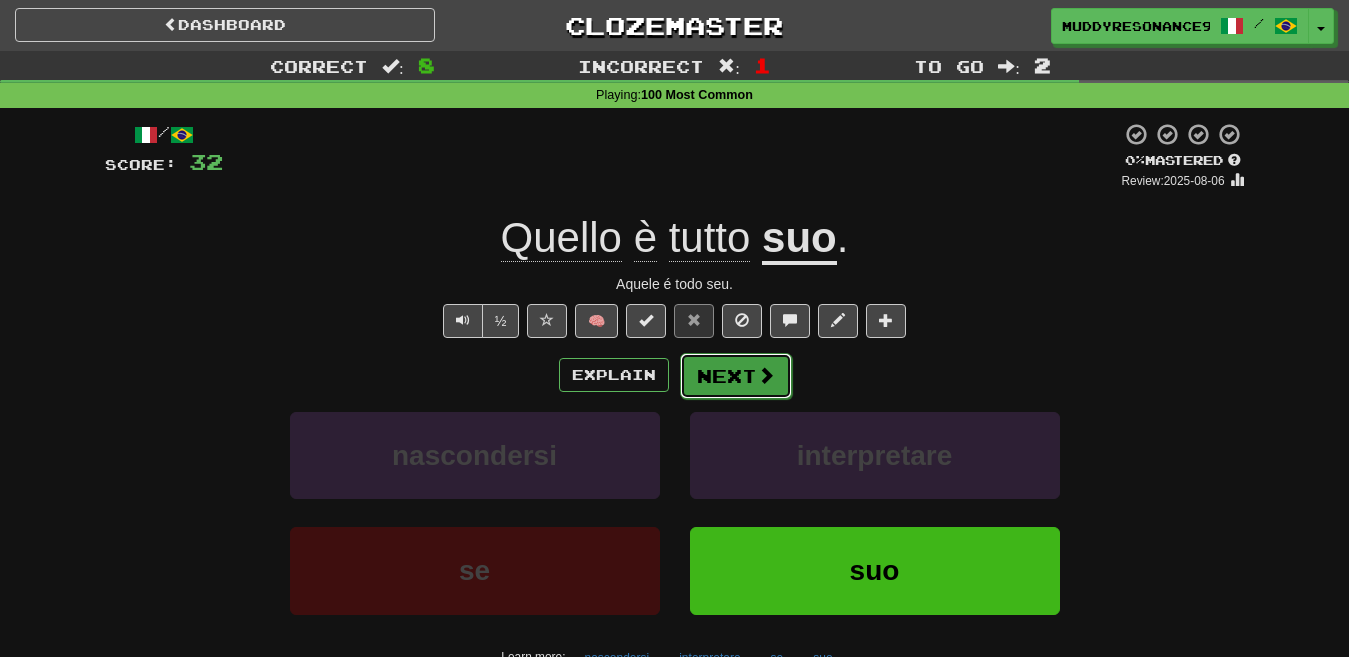 click on "Next" at bounding box center [736, 376] 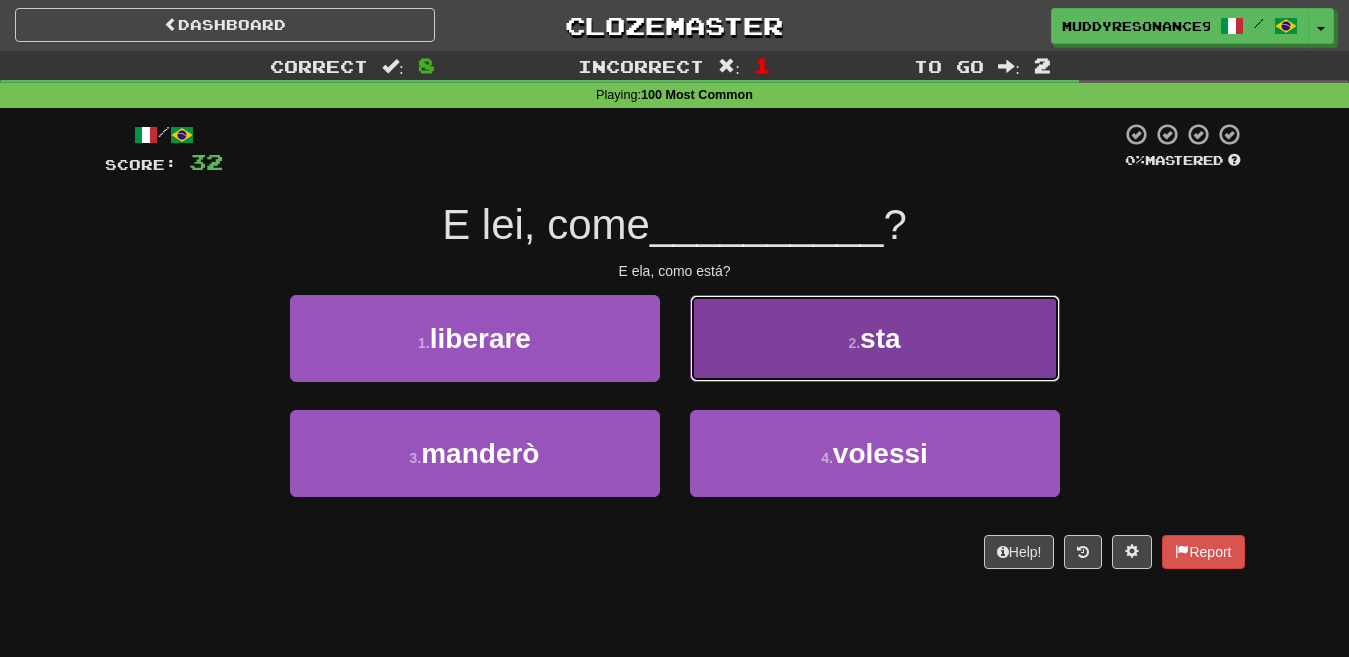 click on "2 .  sta" at bounding box center [875, 338] 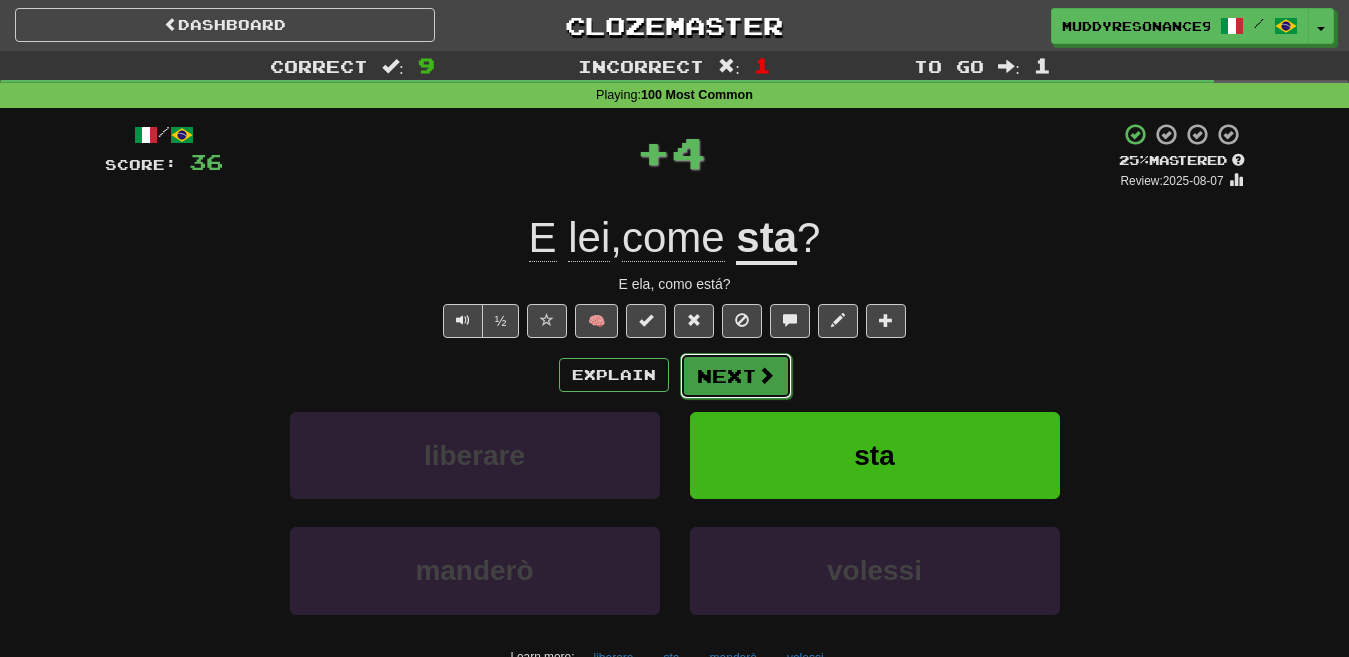 click on "Next" at bounding box center (736, 376) 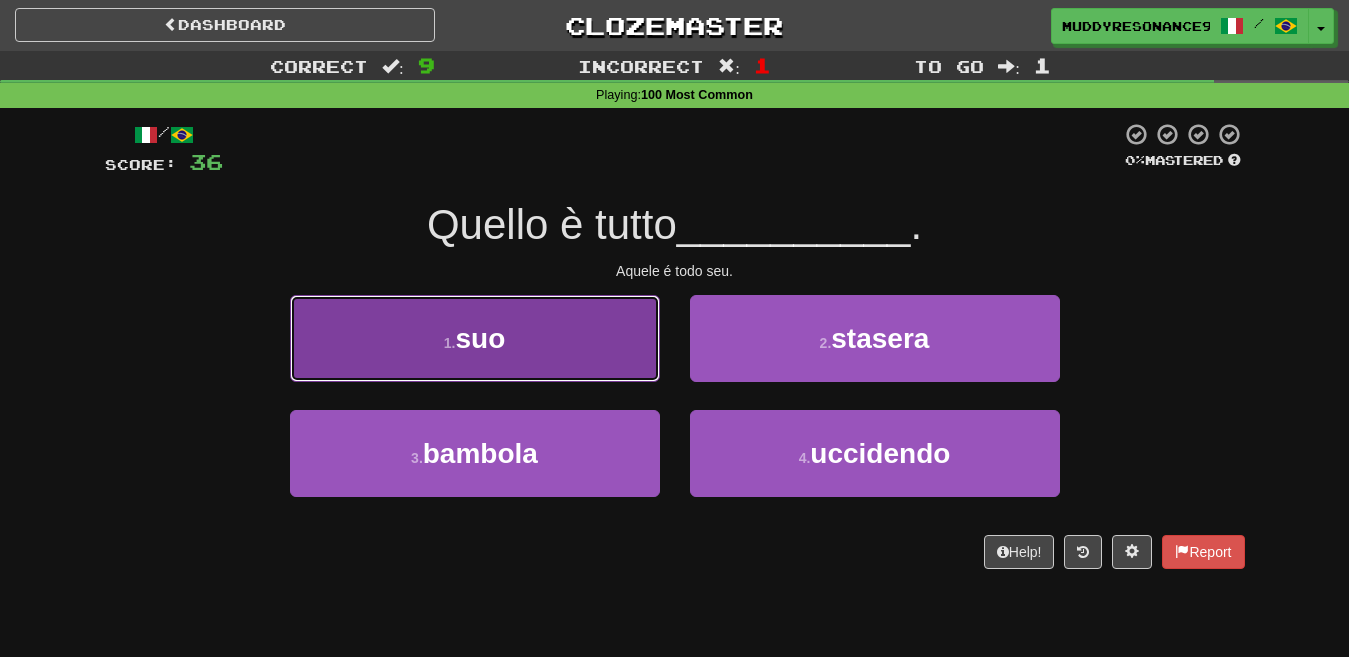 click on "1 .  suo" at bounding box center [475, 338] 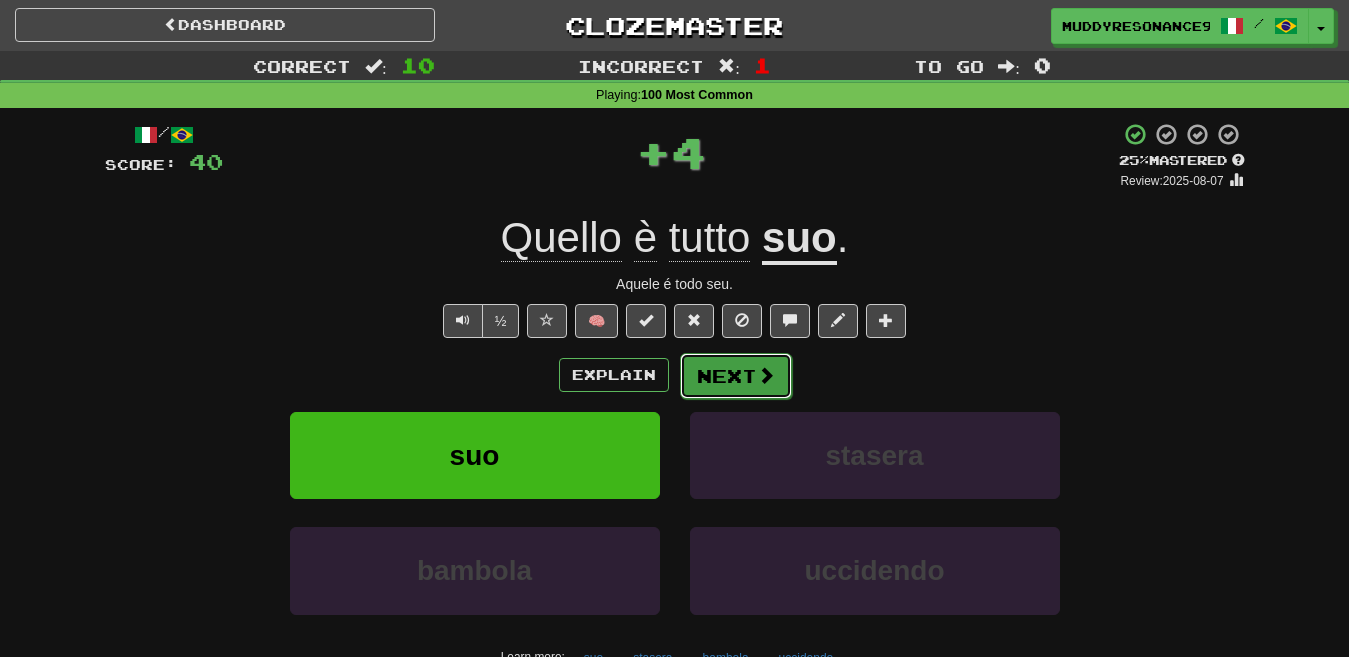 click on "Next" at bounding box center (736, 376) 